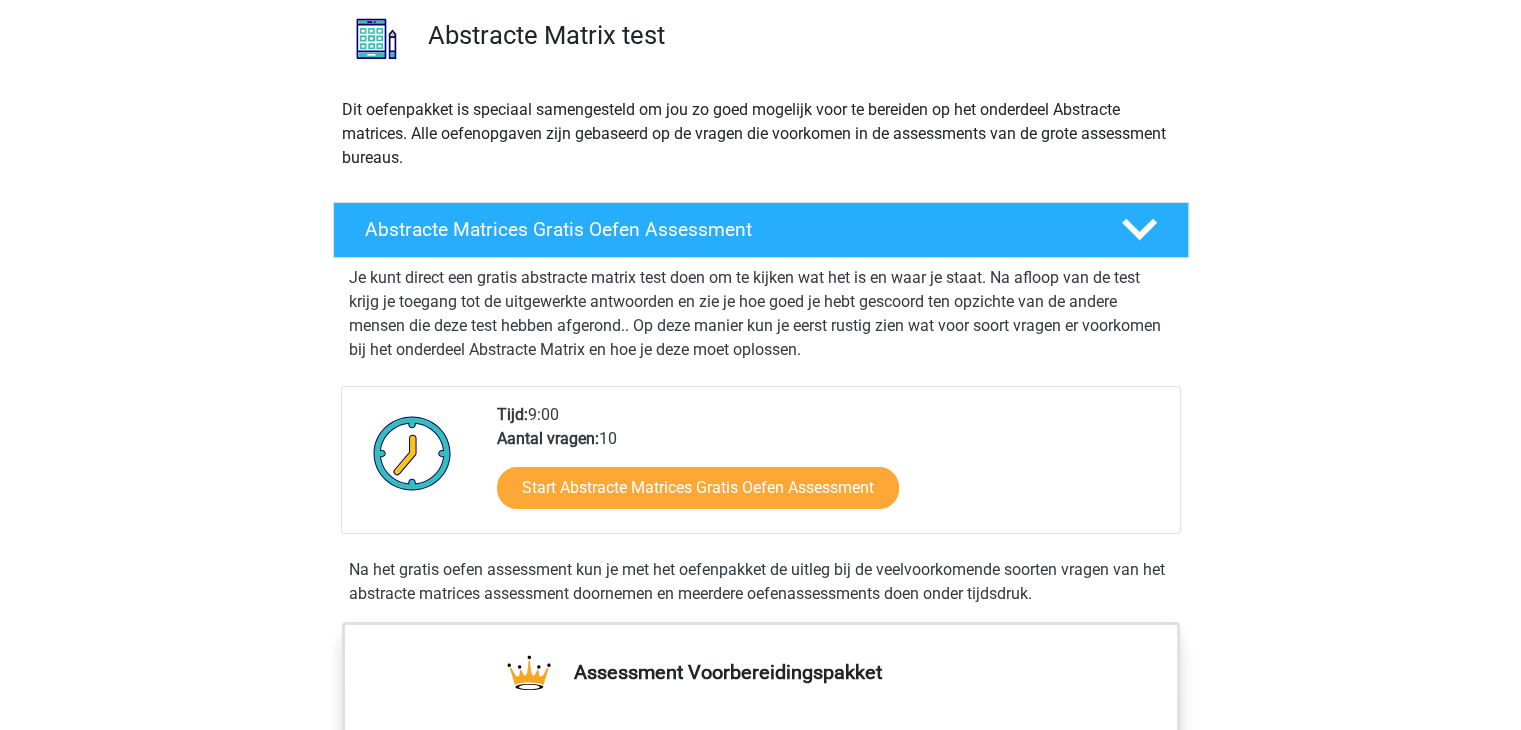 scroll, scrollTop: 235, scrollLeft: 0, axis: vertical 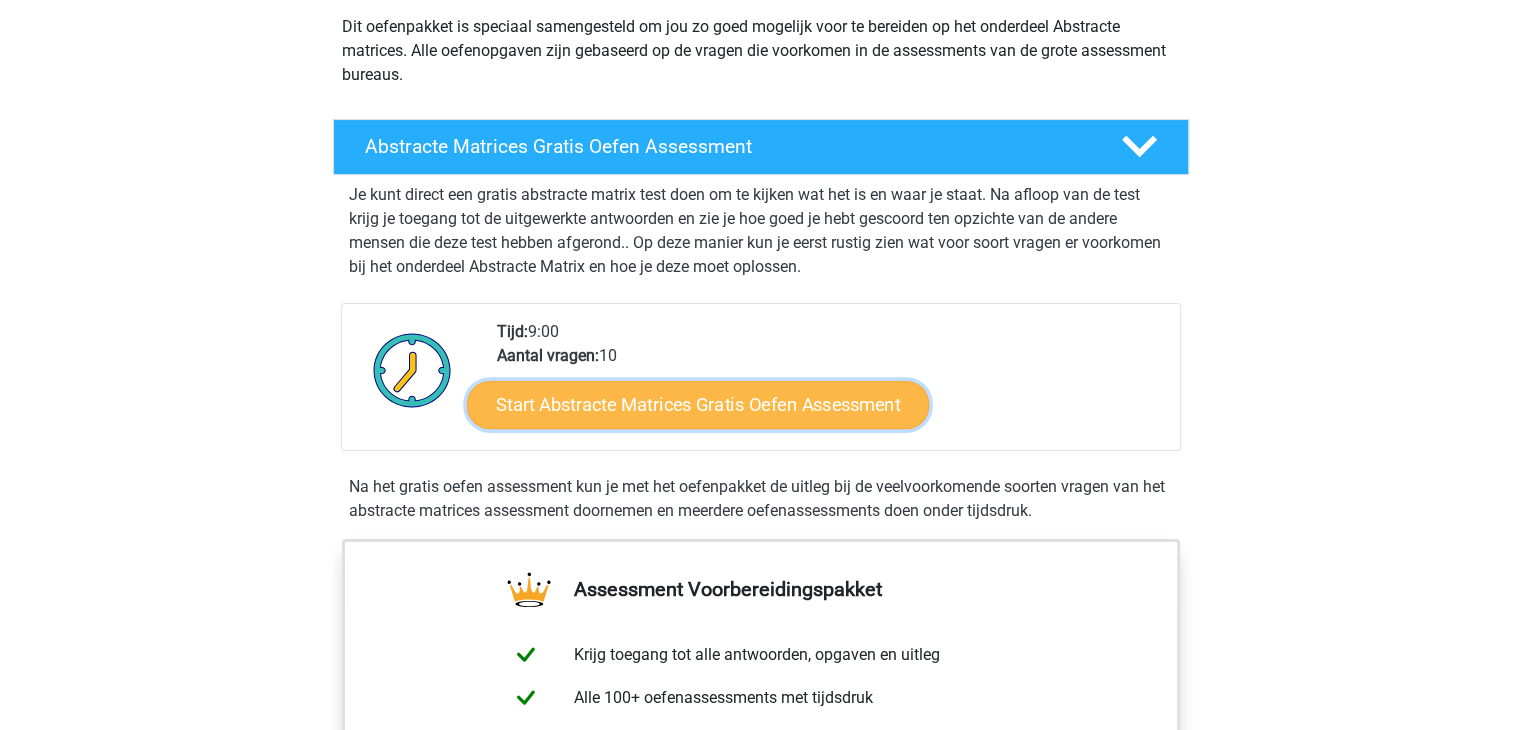 click on "Start Abstracte Matrices
Gratis Oefen Assessment" at bounding box center (698, 404) 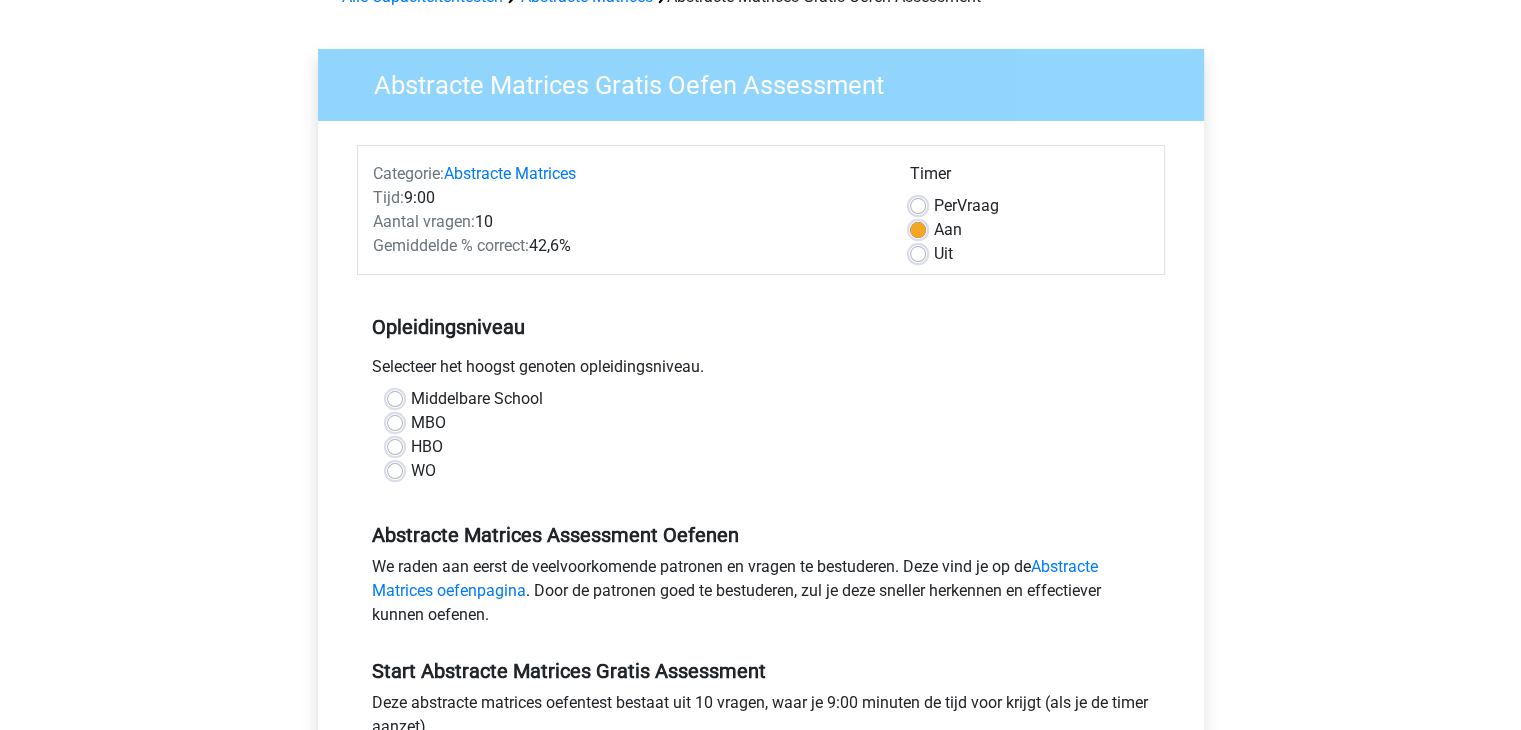 scroll, scrollTop: 116, scrollLeft: 0, axis: vertical 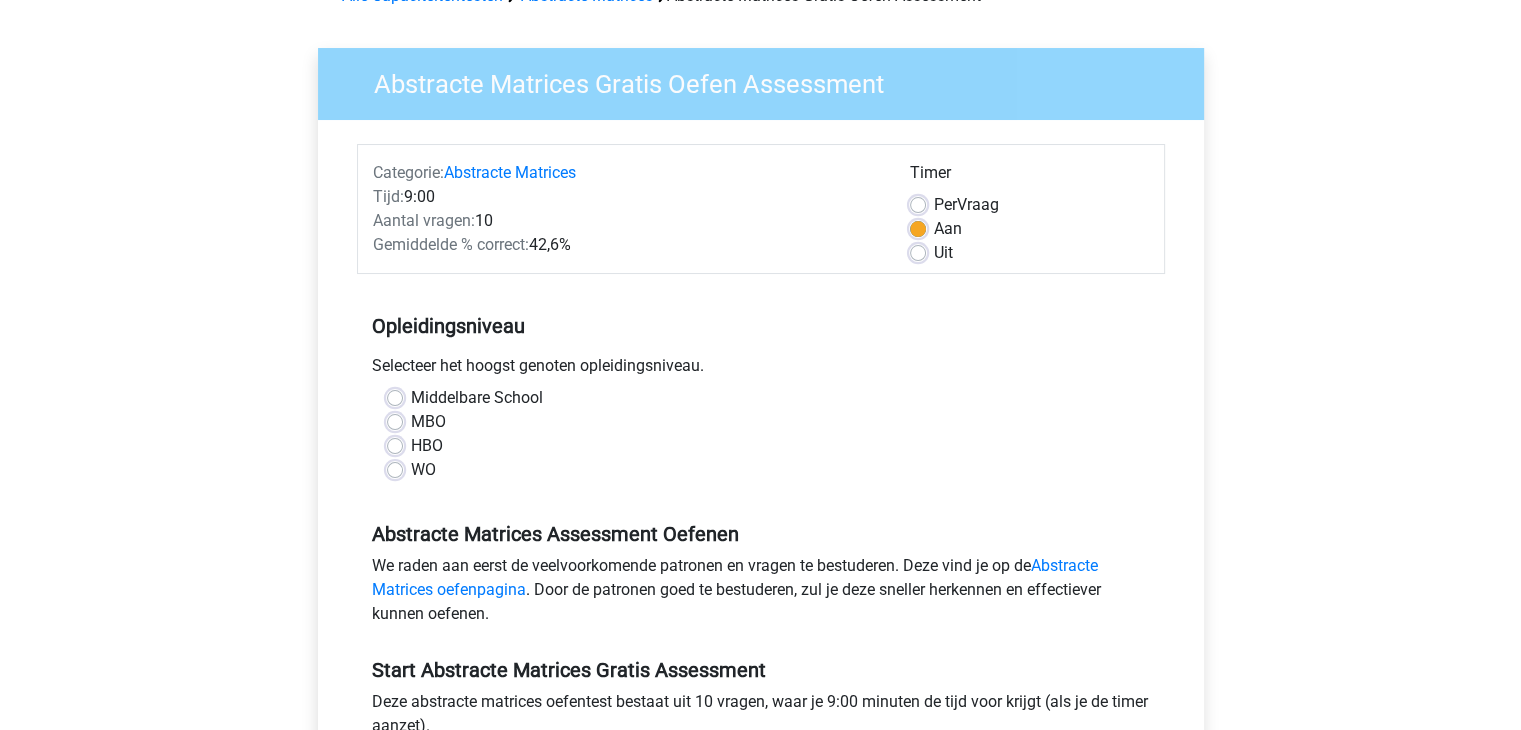 click on "WO" at bounding box center [423, 470] 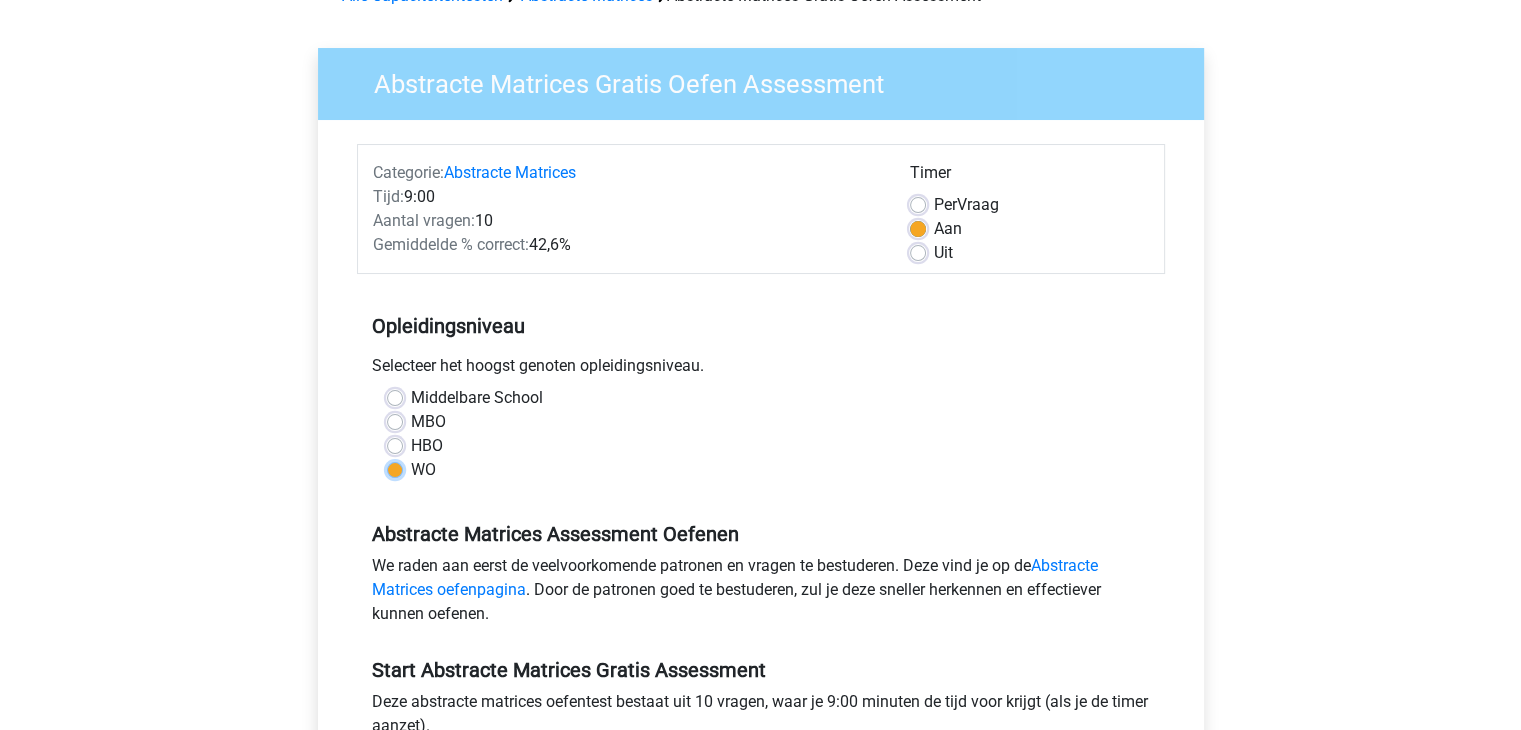 click on "WO" at bounding box center (395, 468) 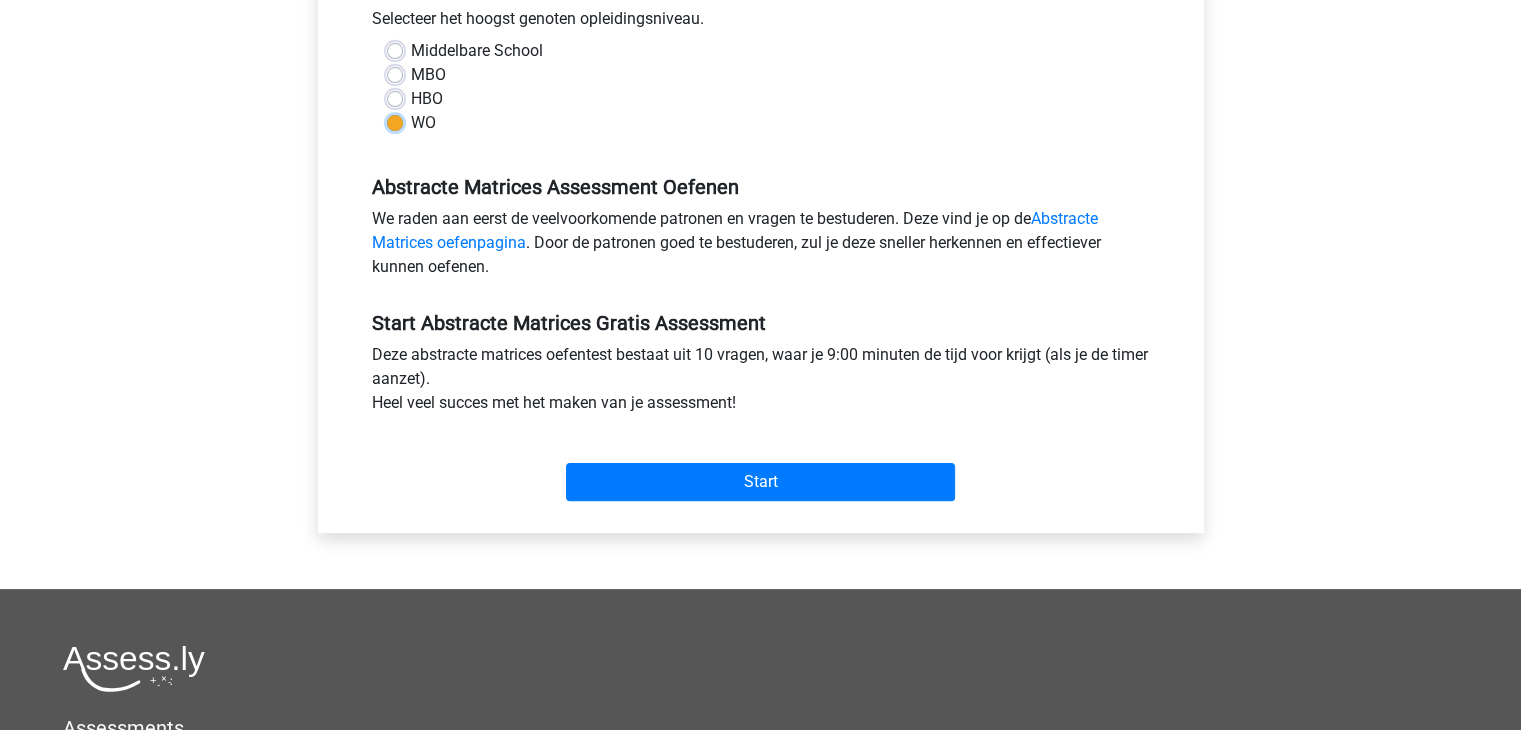 scroll, scrollTop: 467, scrollLeft: 0, axis: vertical 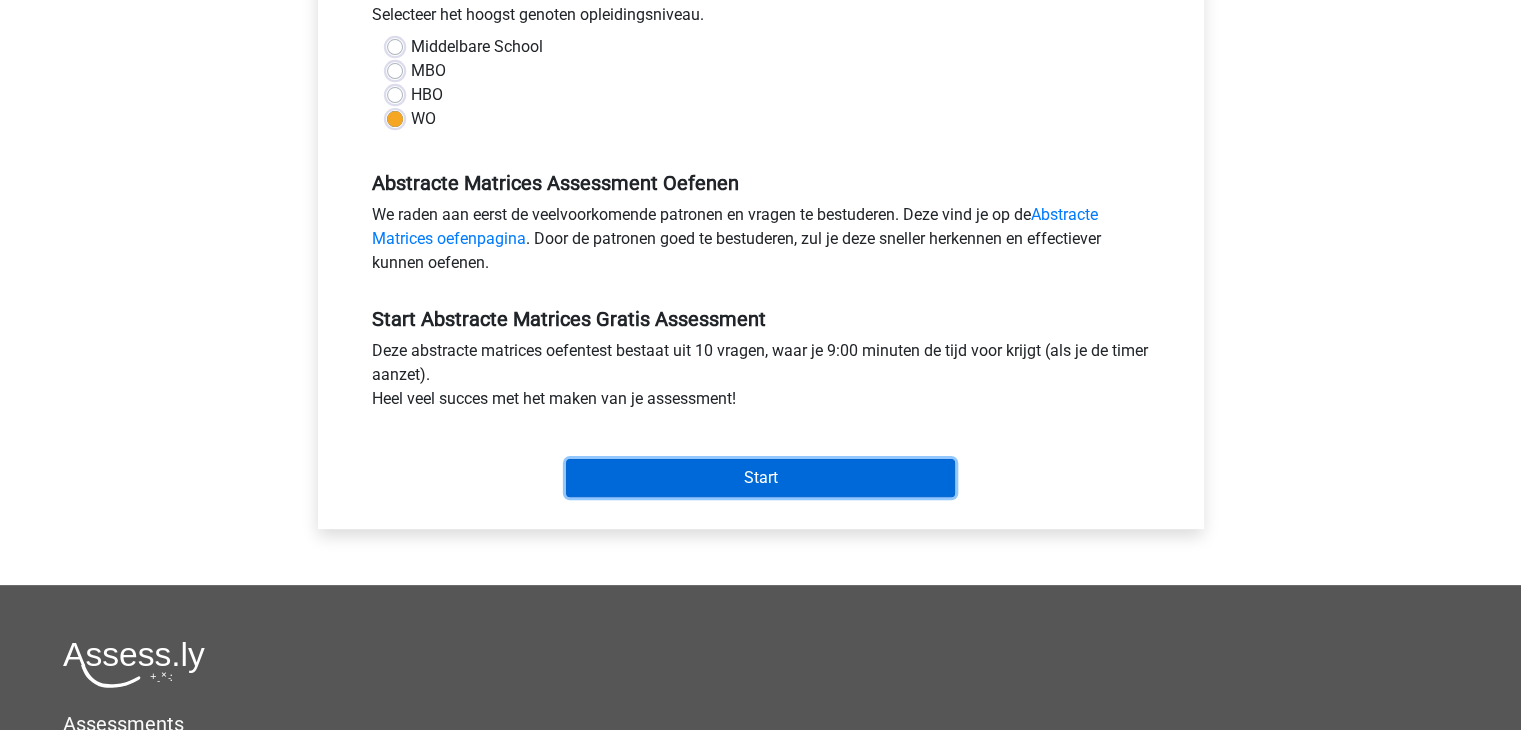 click on "Start" at bounding box center (760, 478) 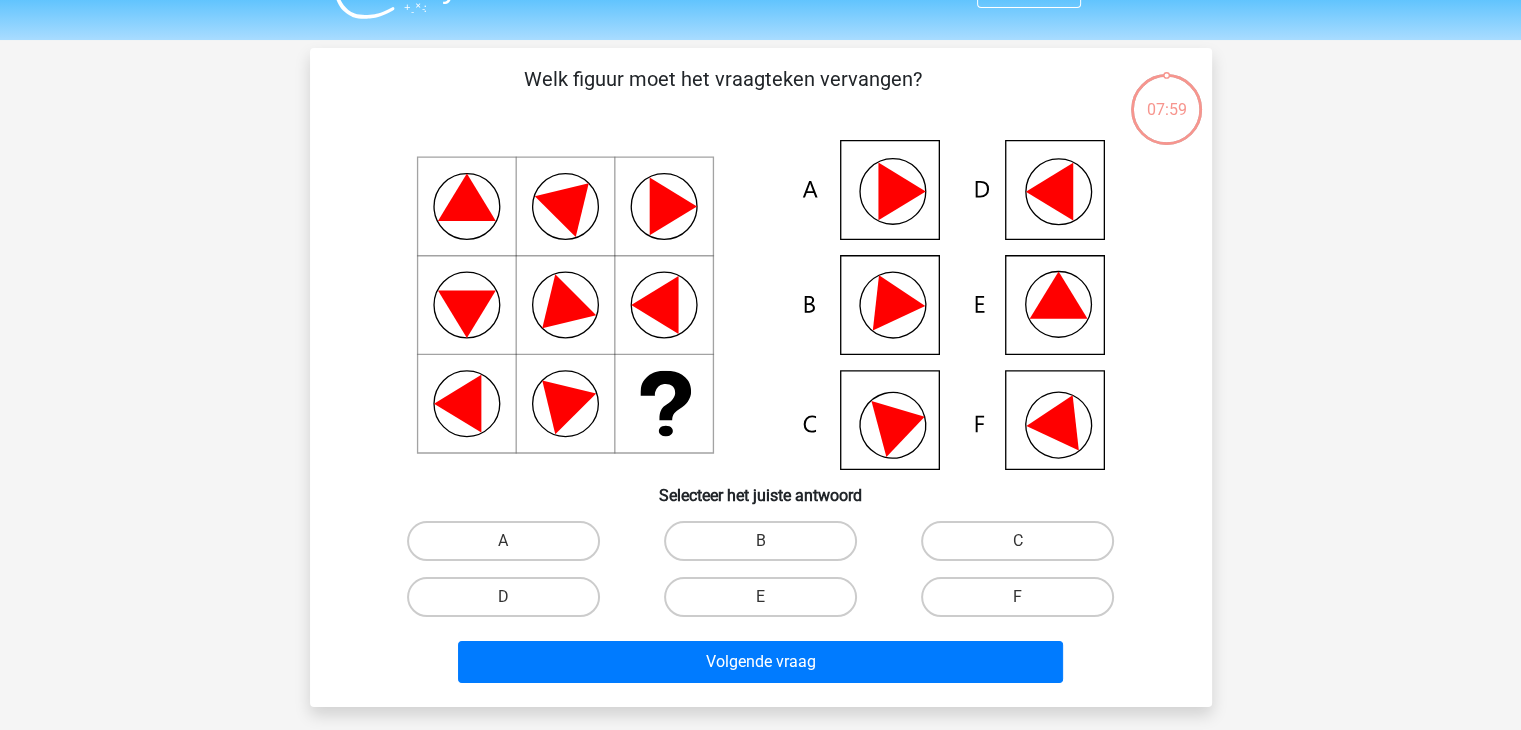 scroll, scrollTop: 47, scrollLeft: 0, axis: vertical 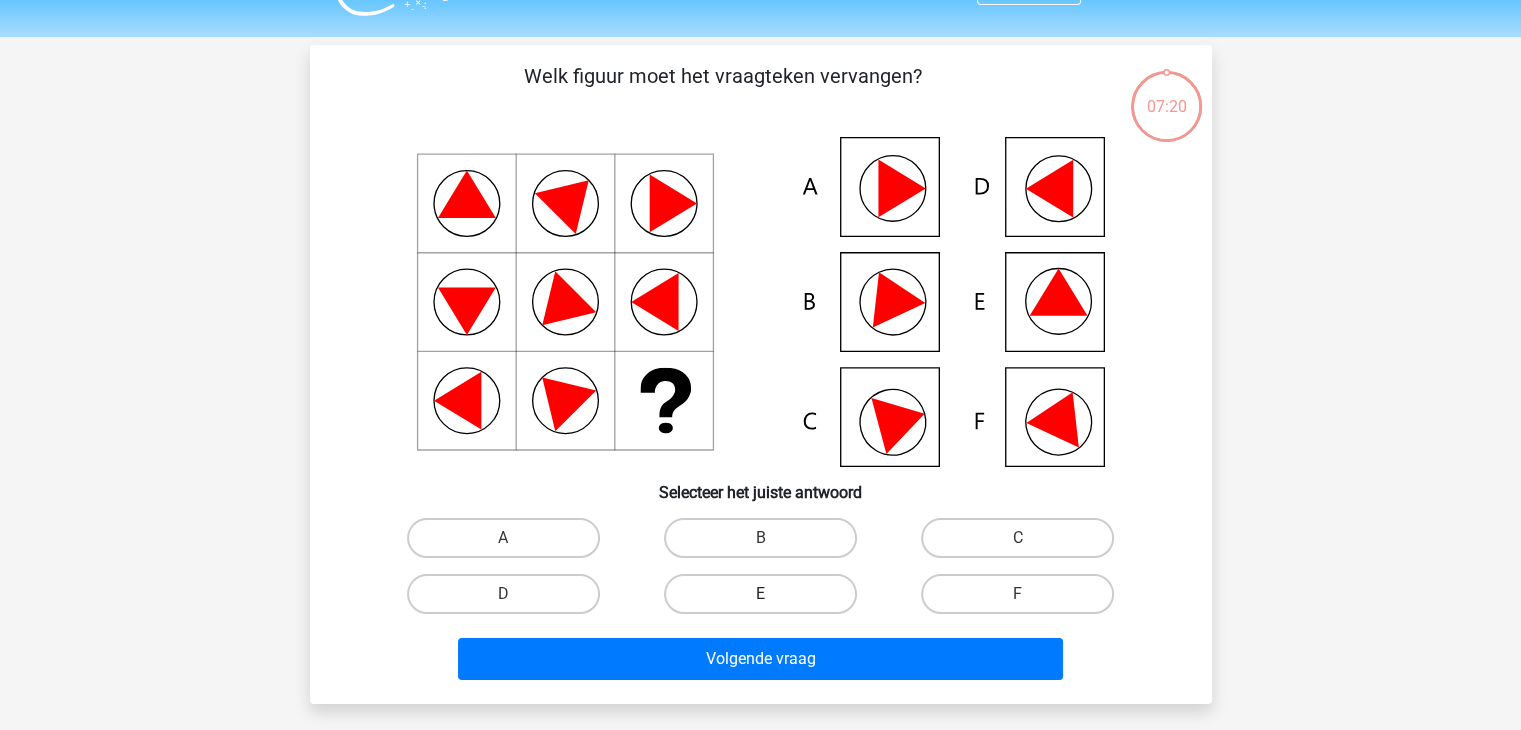 click on "E" at bounding box center [760, 594] 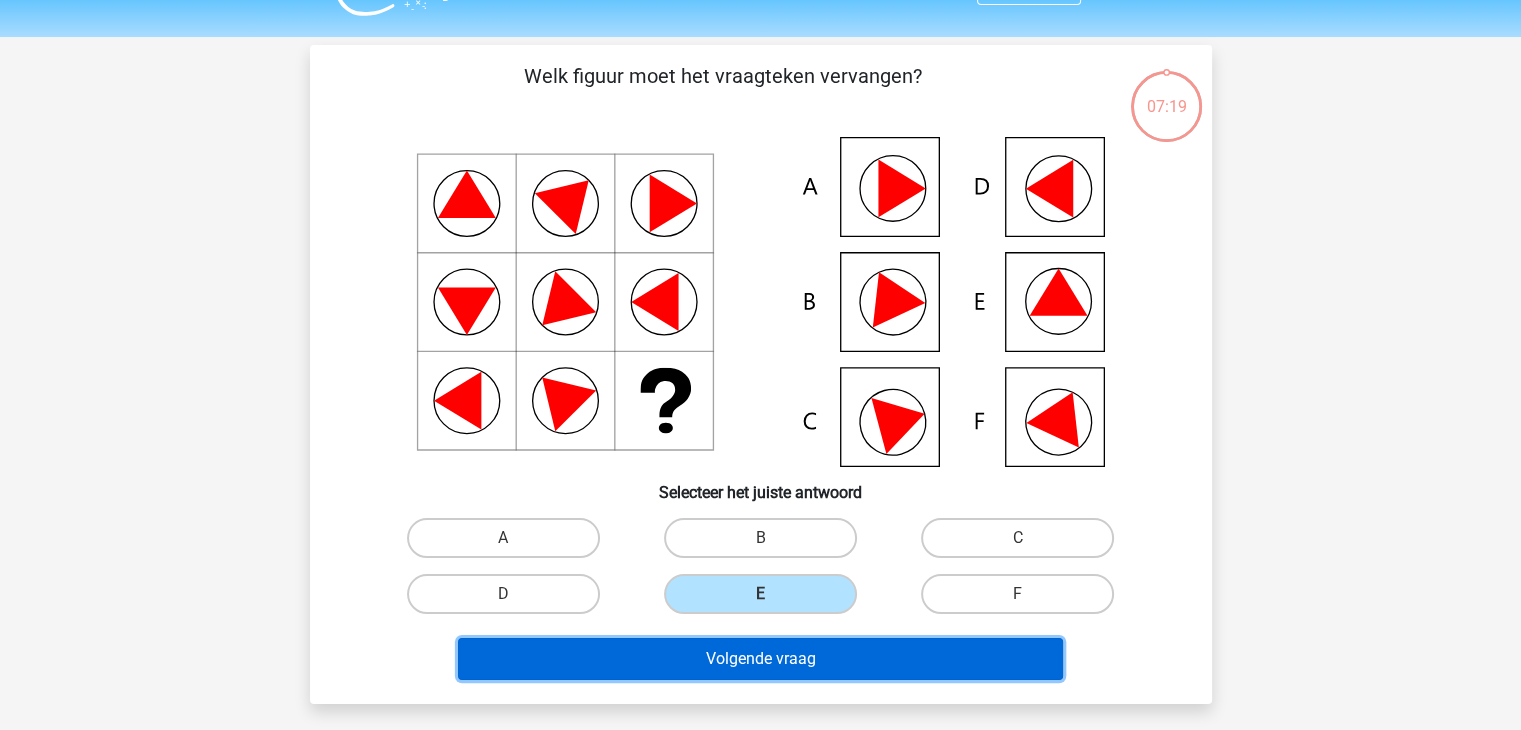 click on "Volgende vraag" at bounding box center (760, 659) 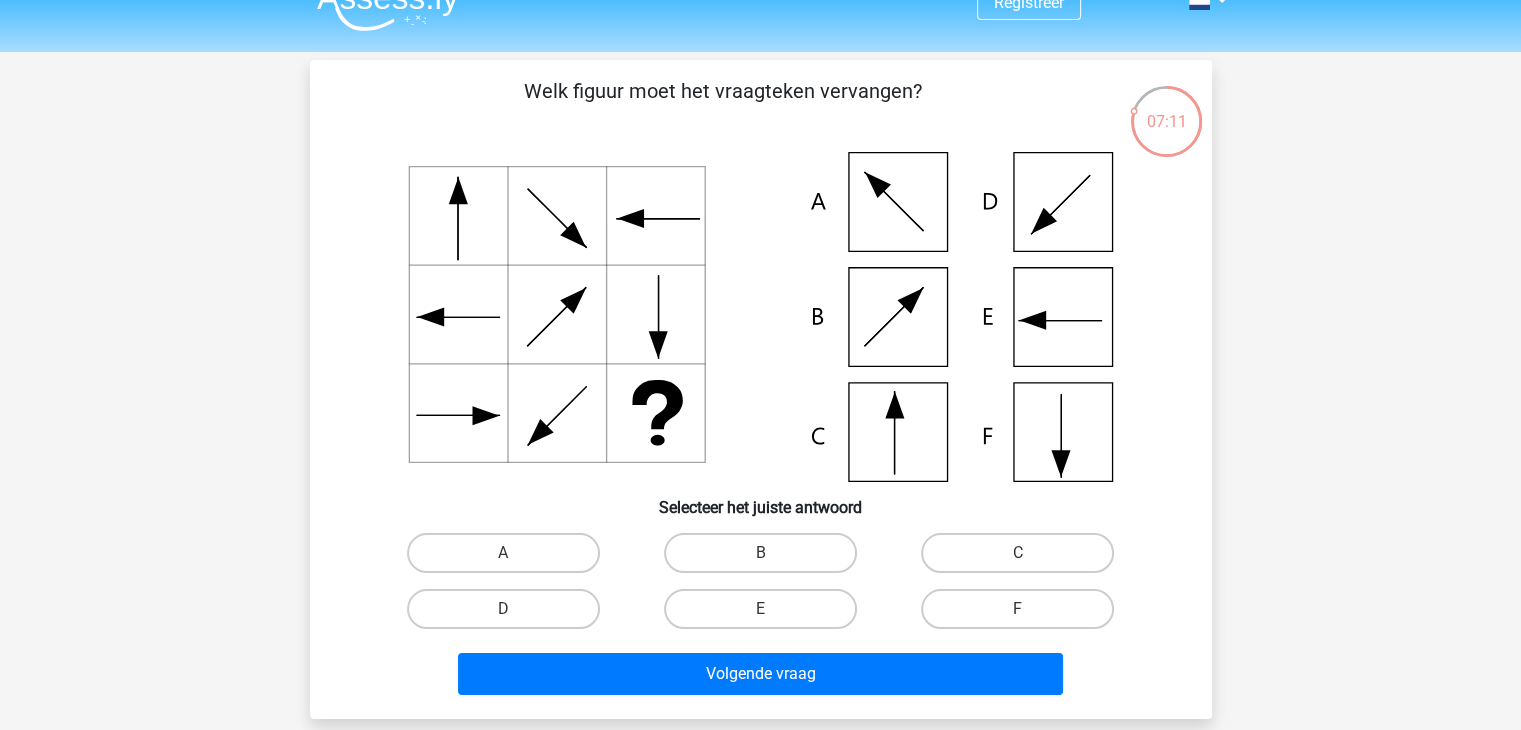 scroll, scrollTop: 59, scrollLeft: 0, axis: vertical 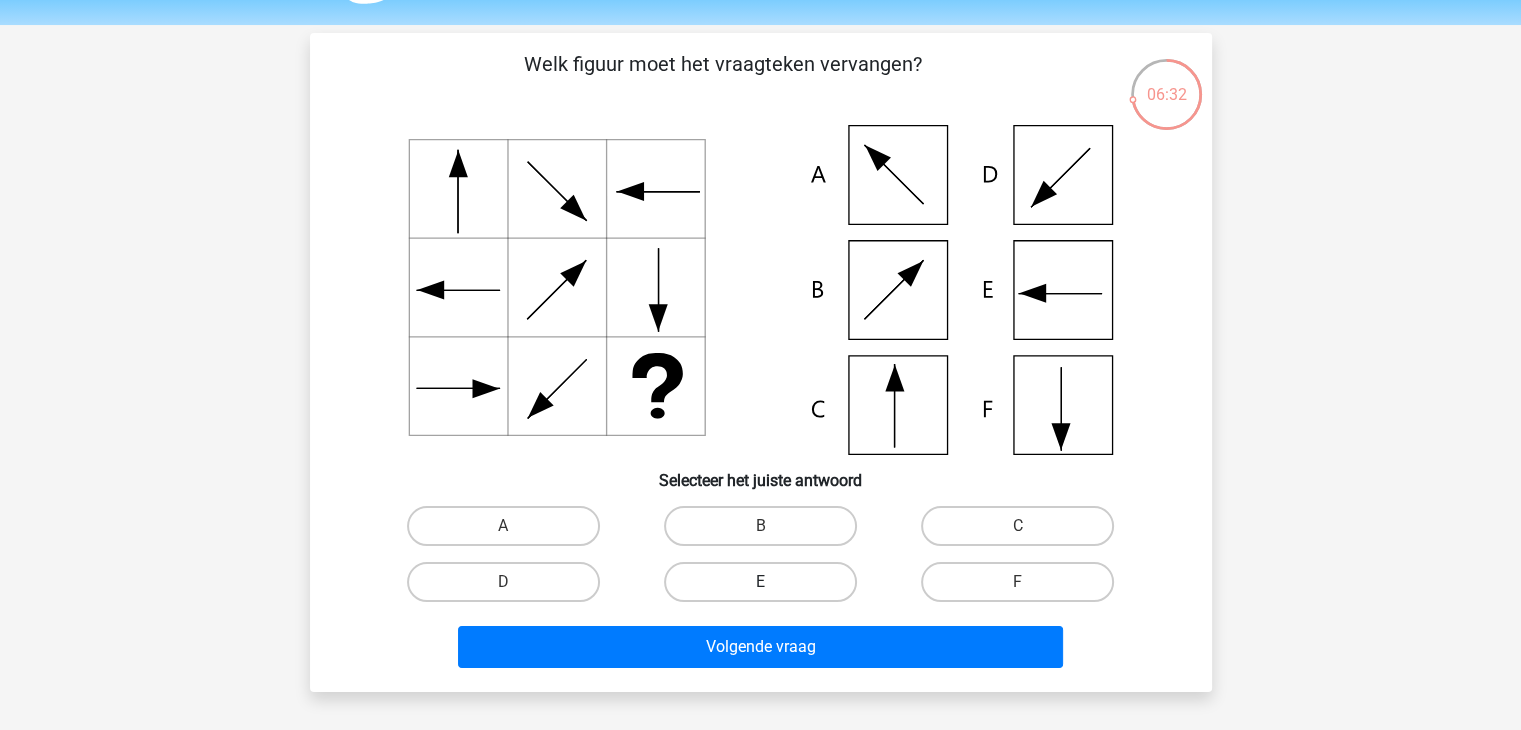 click on "E" at bounding box center (760, 582) 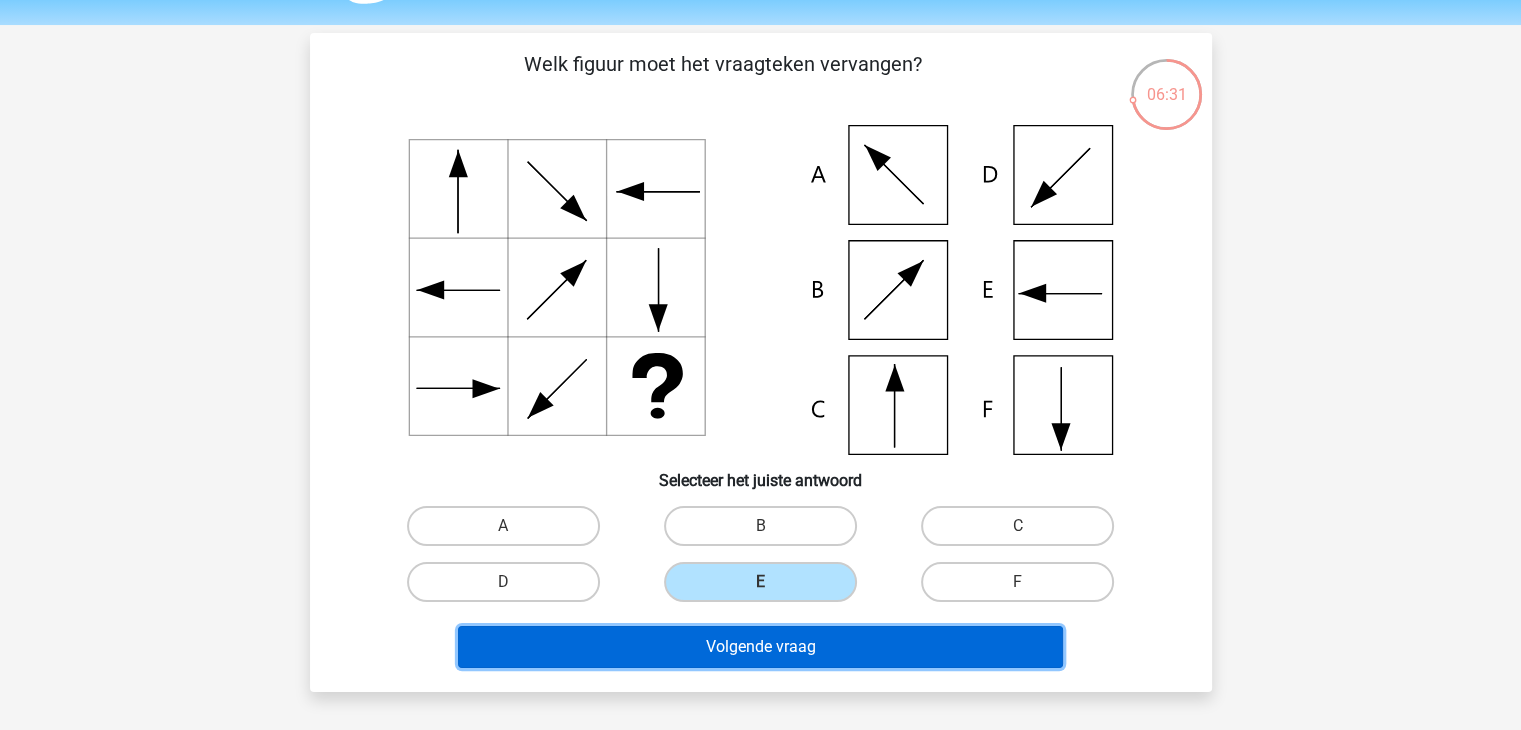 click on "Volgende vraag" at bounding box center [760, 647] 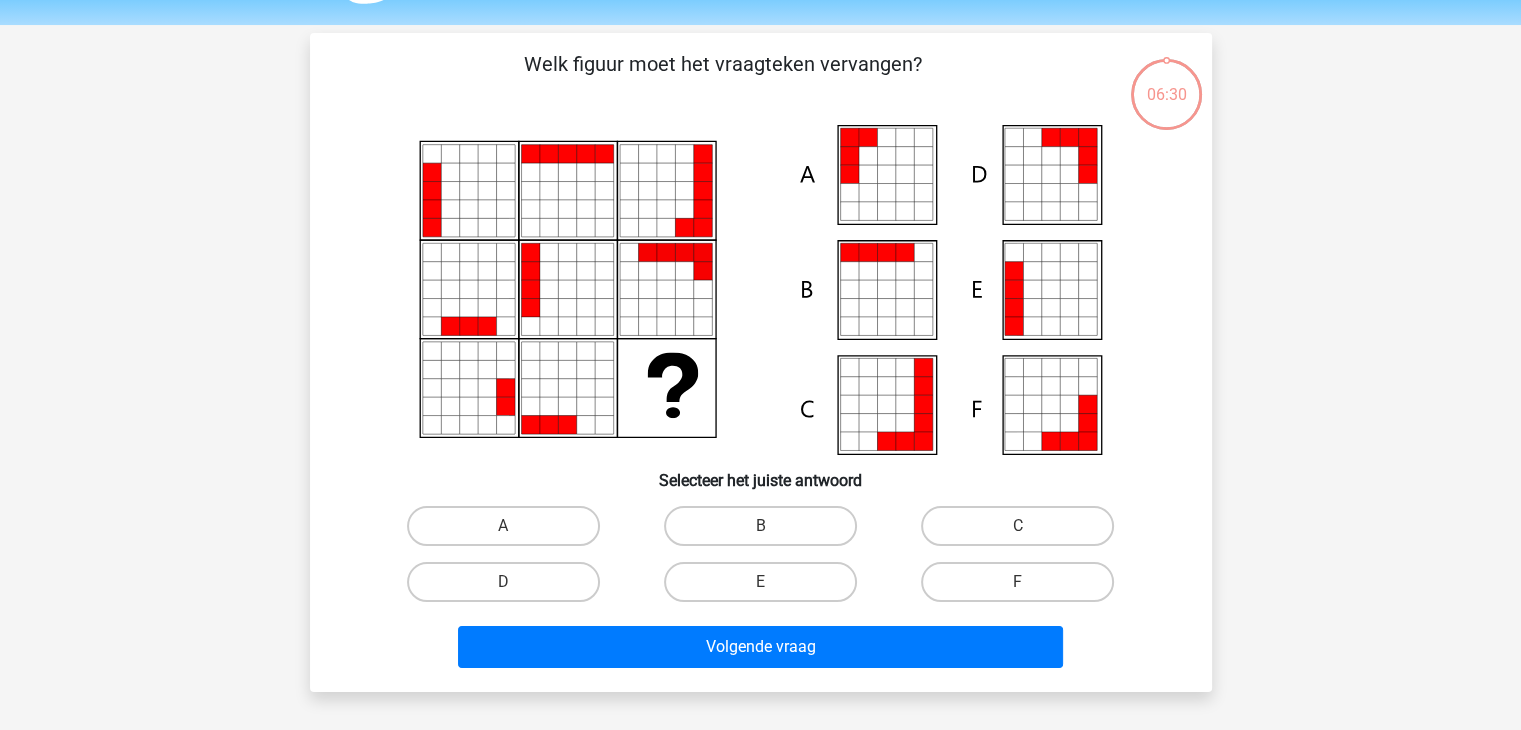 scroll, scrollTop: 92, scrollLeft: 0, axis: vertical 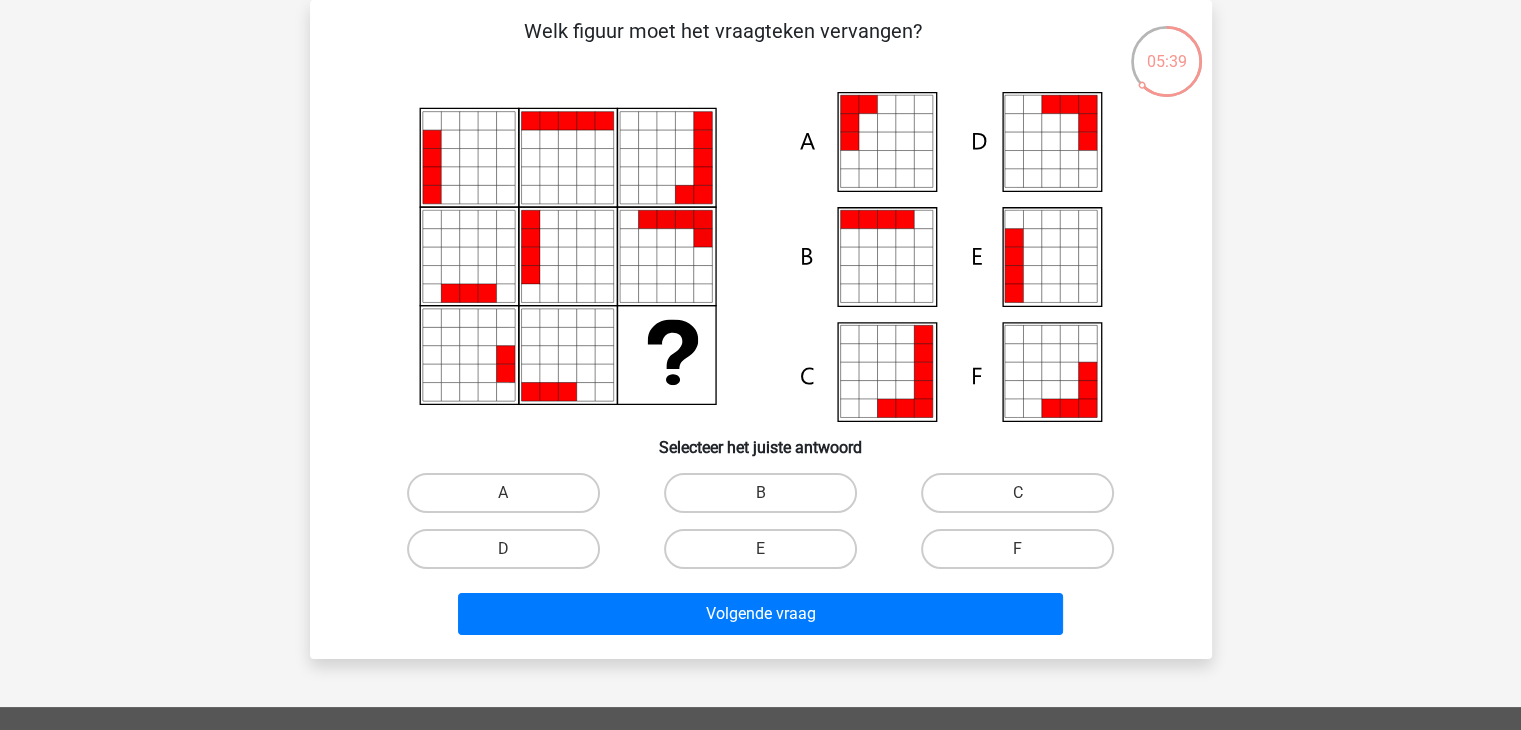 click 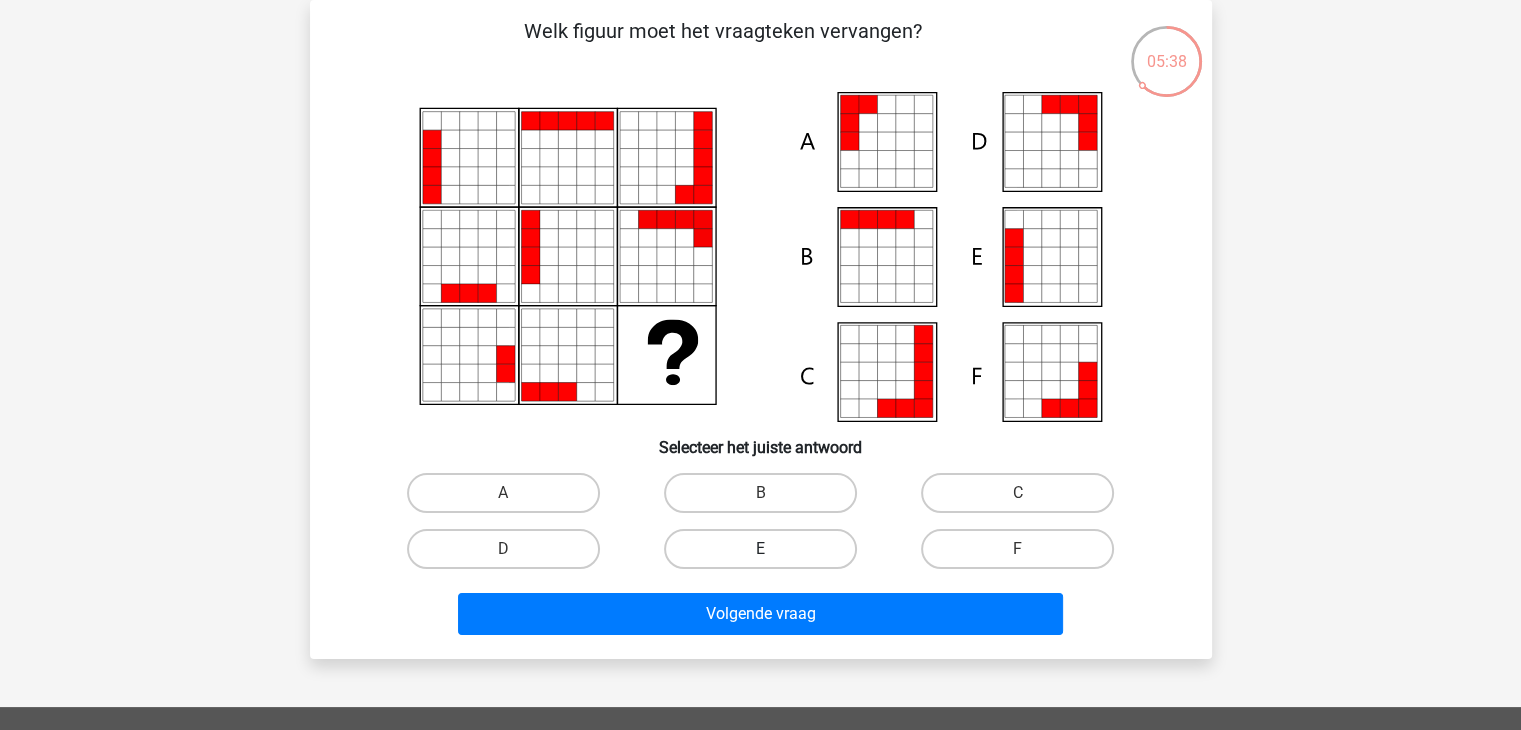 click on "E" at bounding box center [760, 549] 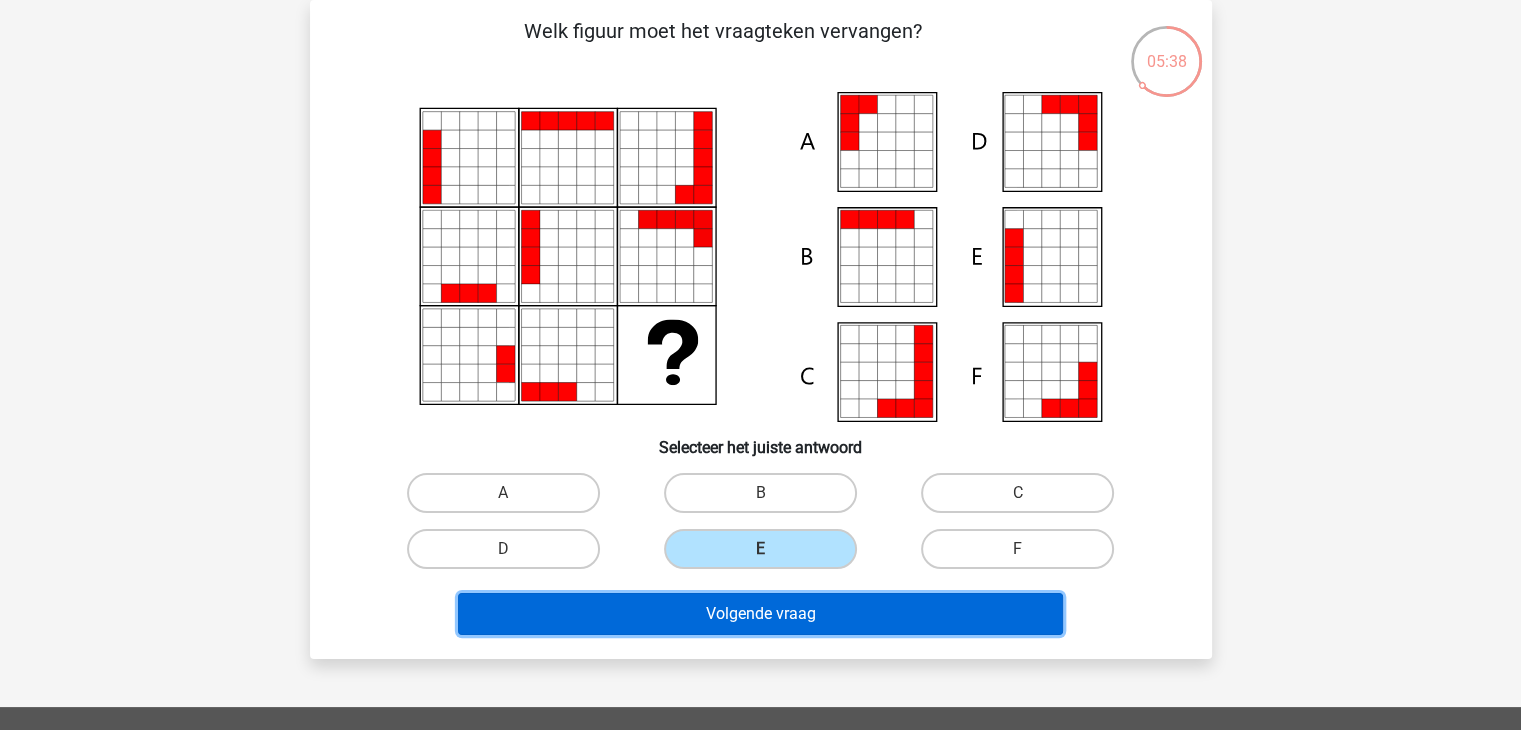 click on "Volgende vraag" at bounding box center [760, 614] 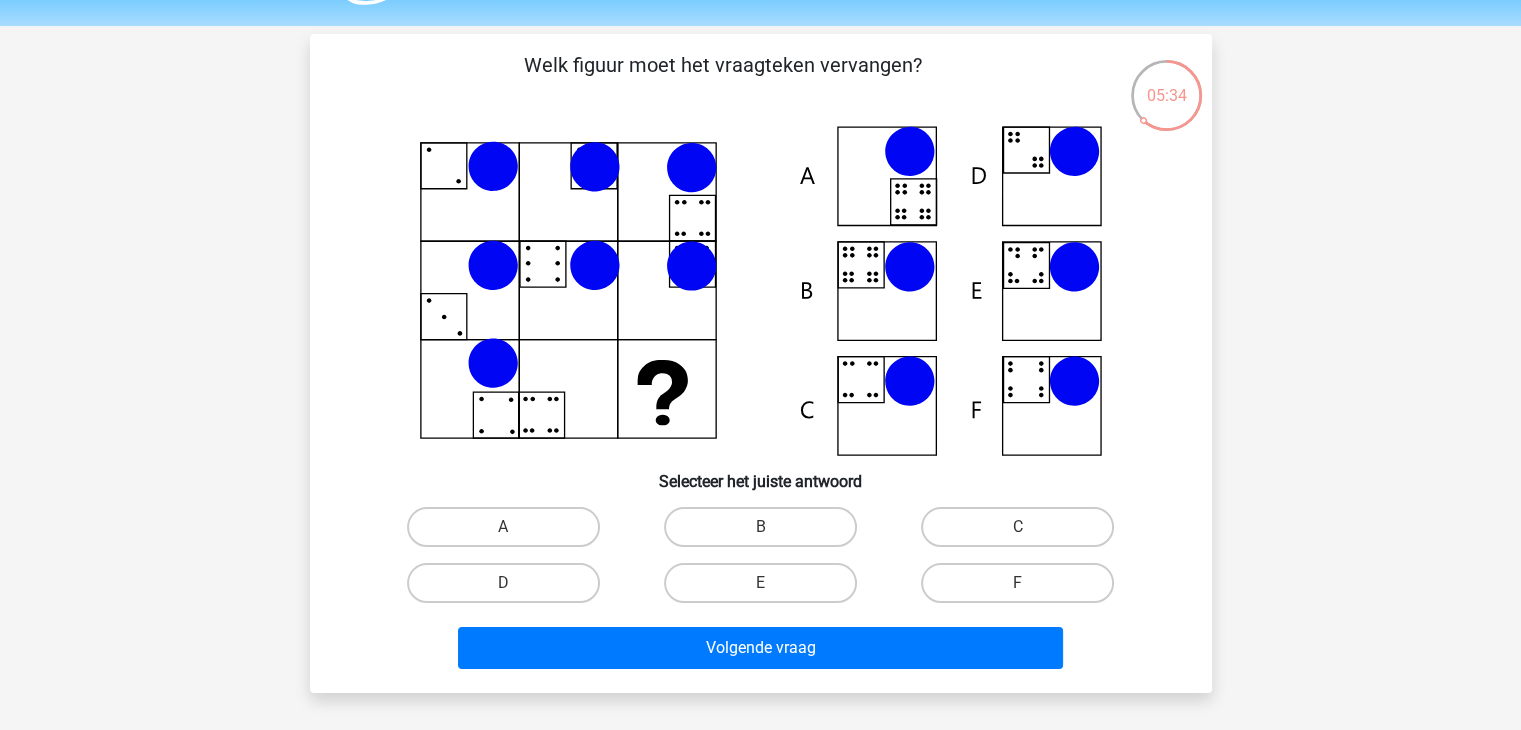 scroll, scrollTop: 59, scrollLeft: 0, axis: vertical 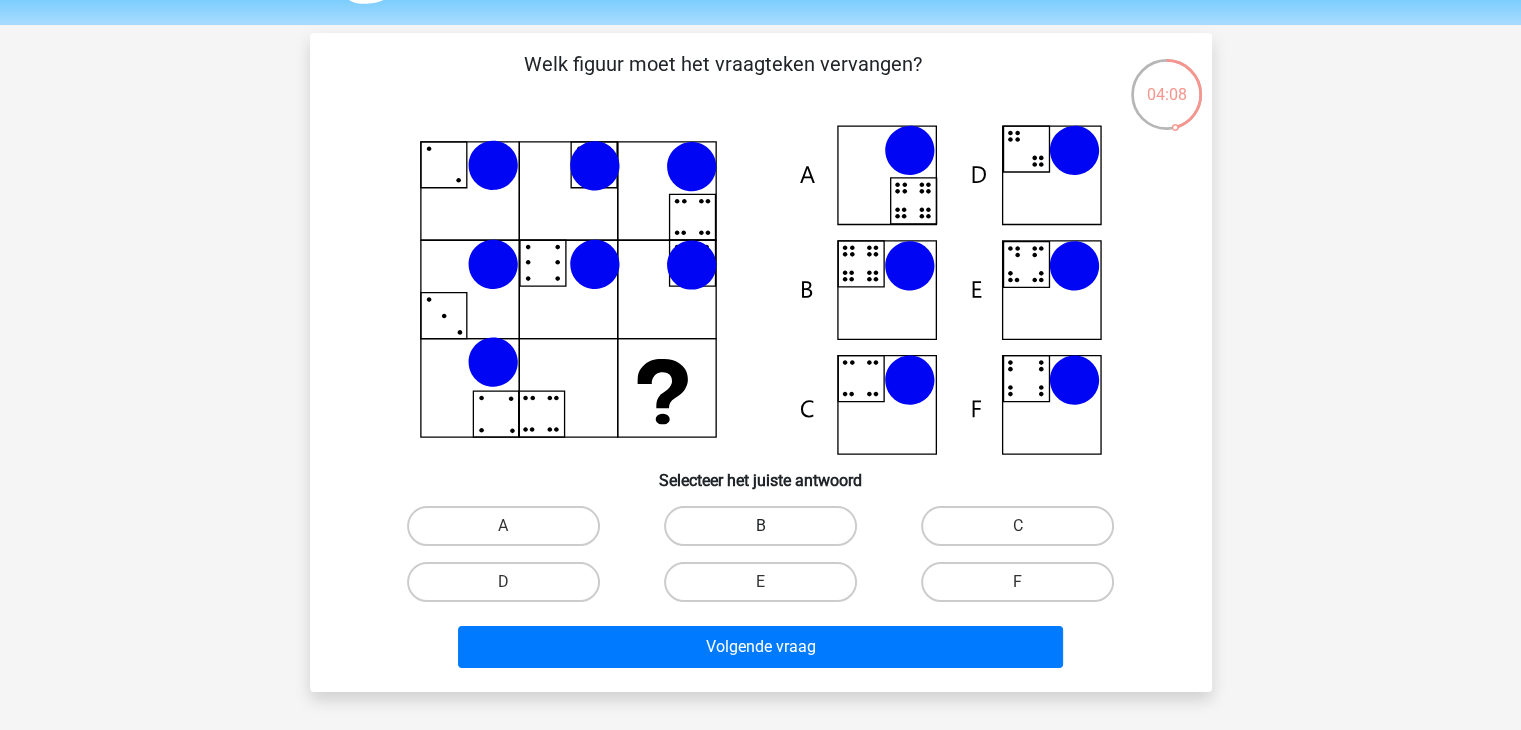 click on "B" at bounding box center (760, 526) 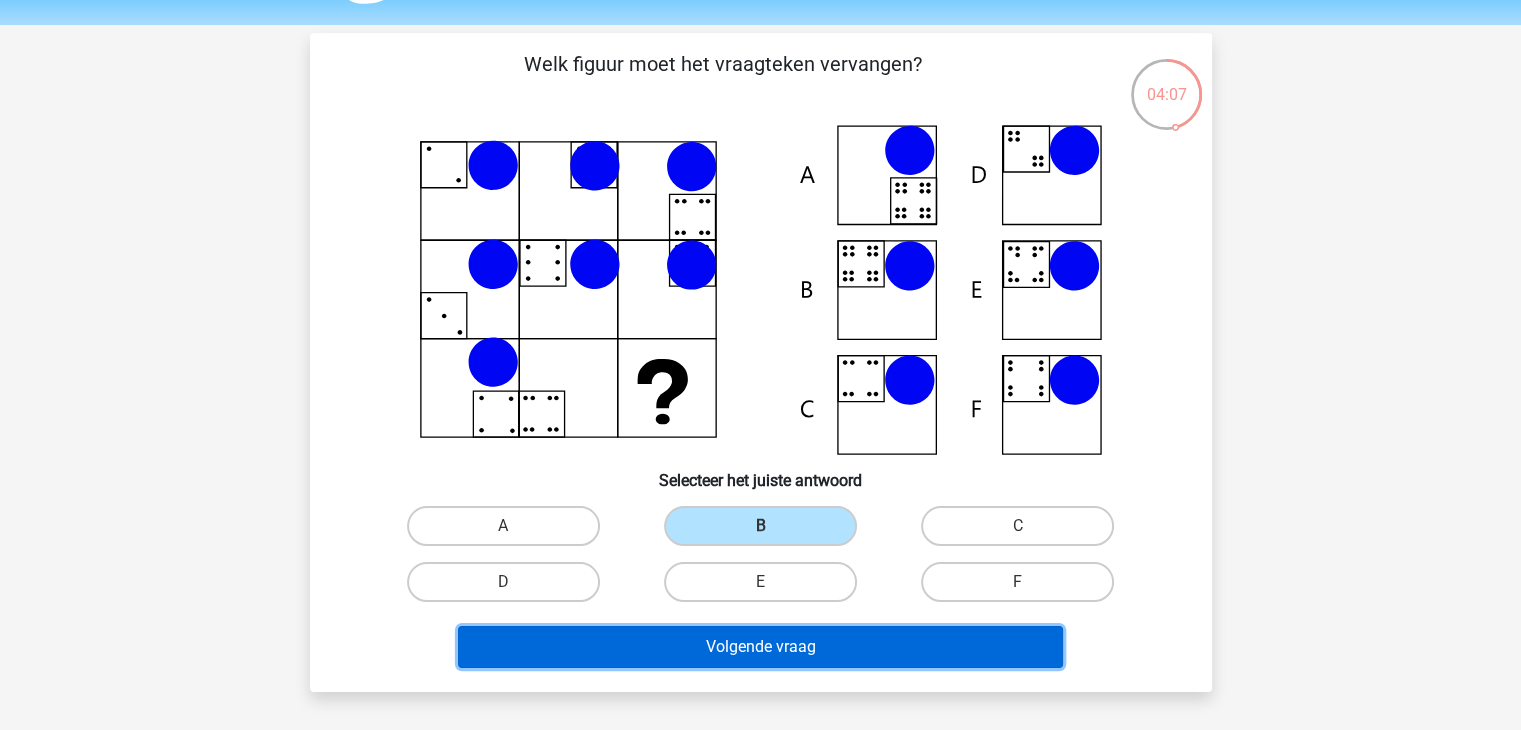 click on "Volgende vraag" at bounding box center (760, 647) 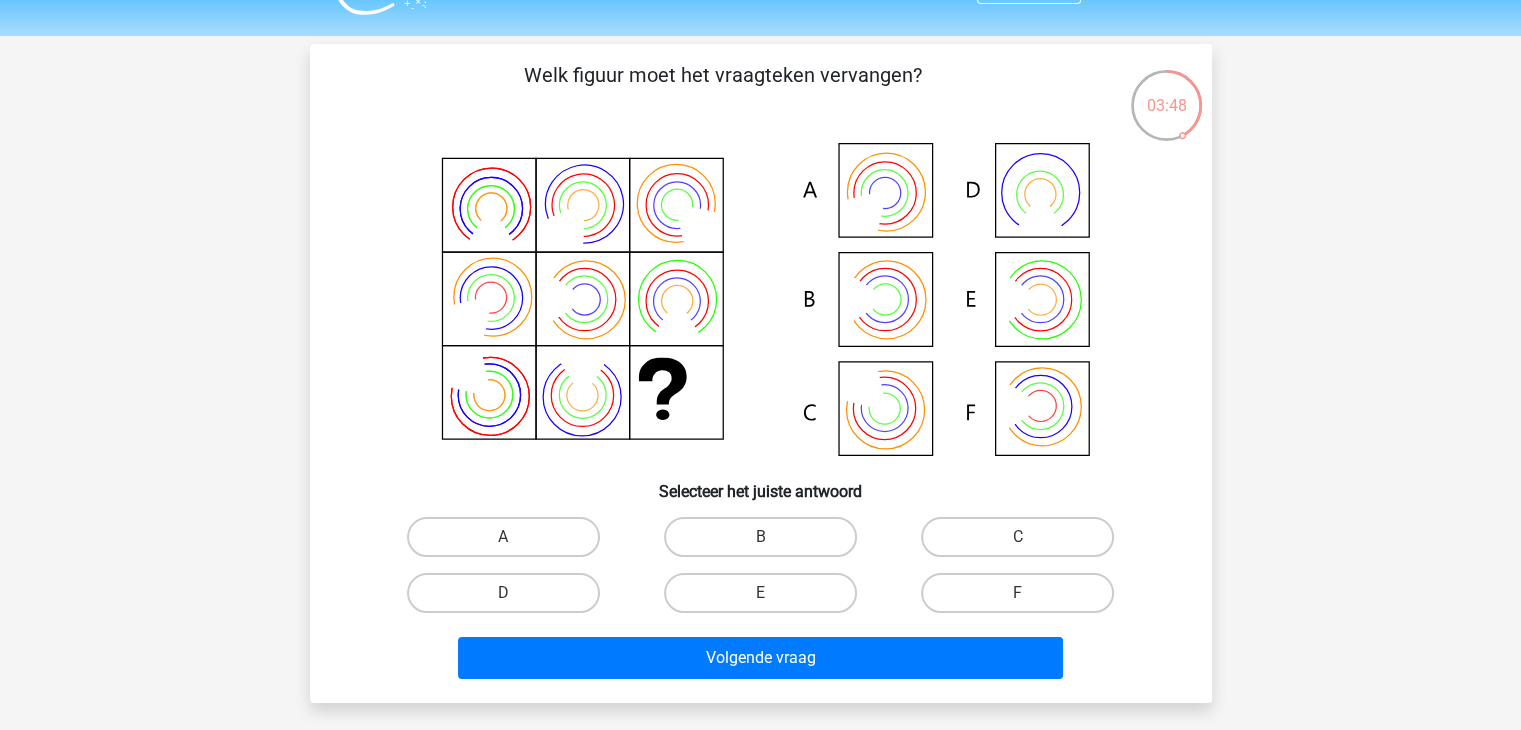 scroll, scrollTop: 48, scrollLeft: 0, axis: vertical 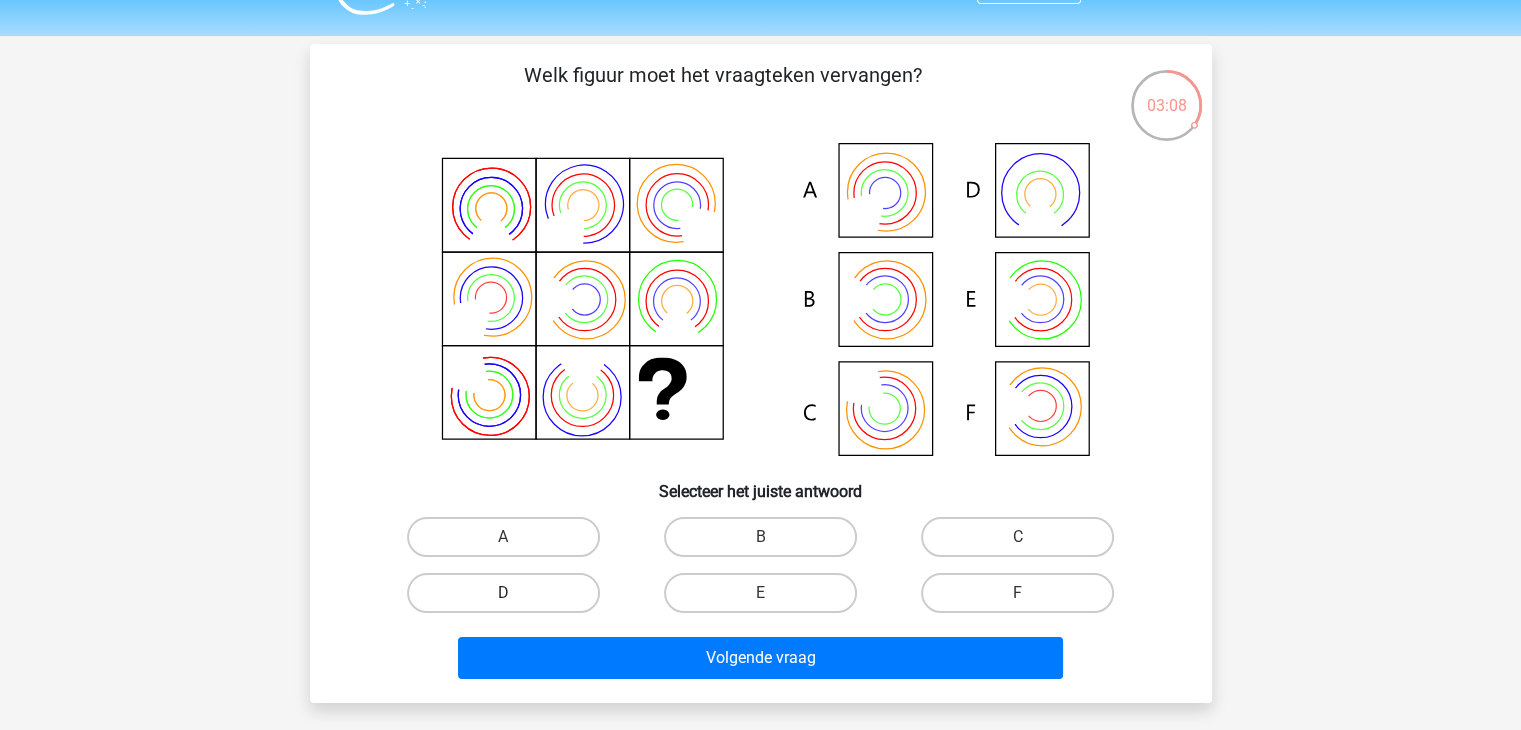 click on "D" at bounding box center (503, 593) 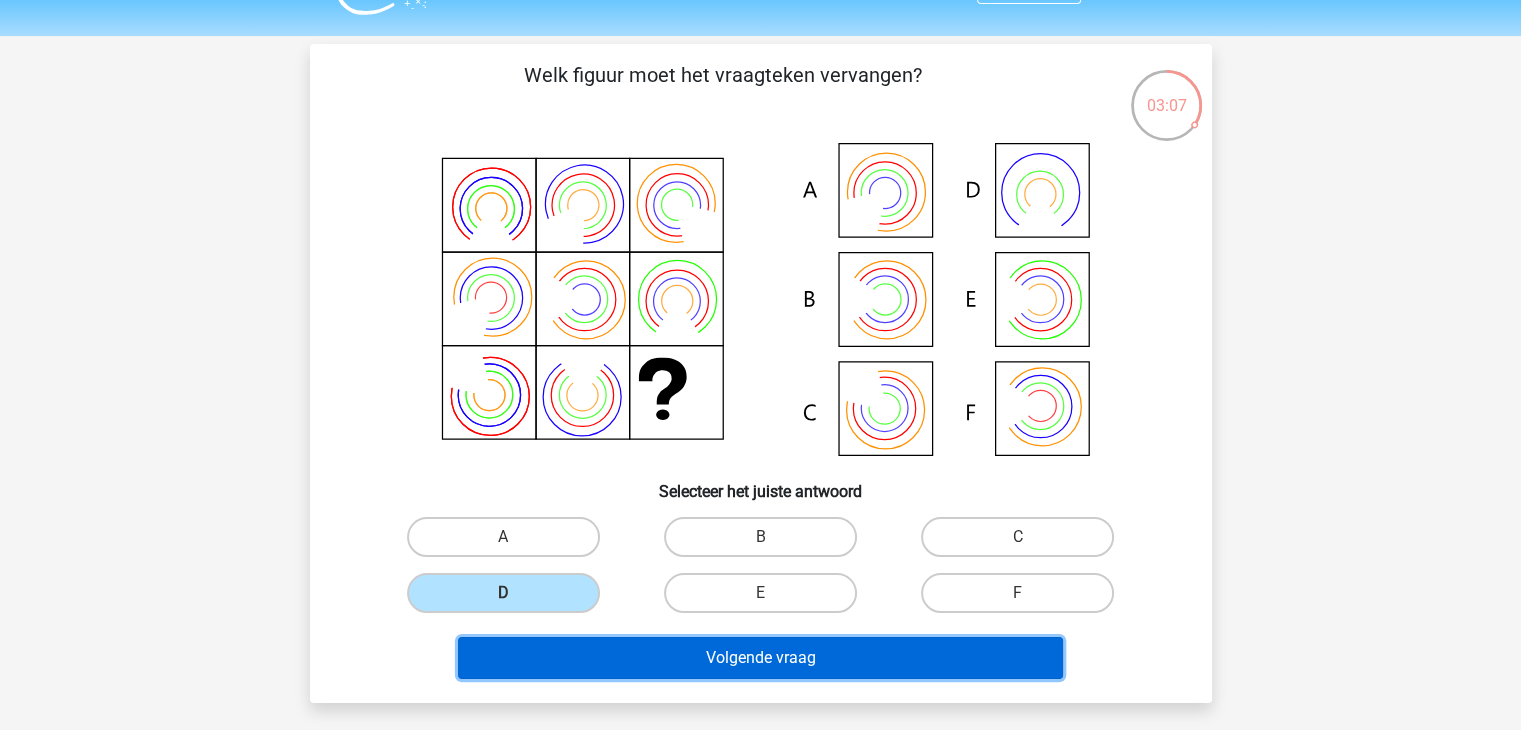 click on "Volgende vraag" at bounding box center [760, 658] 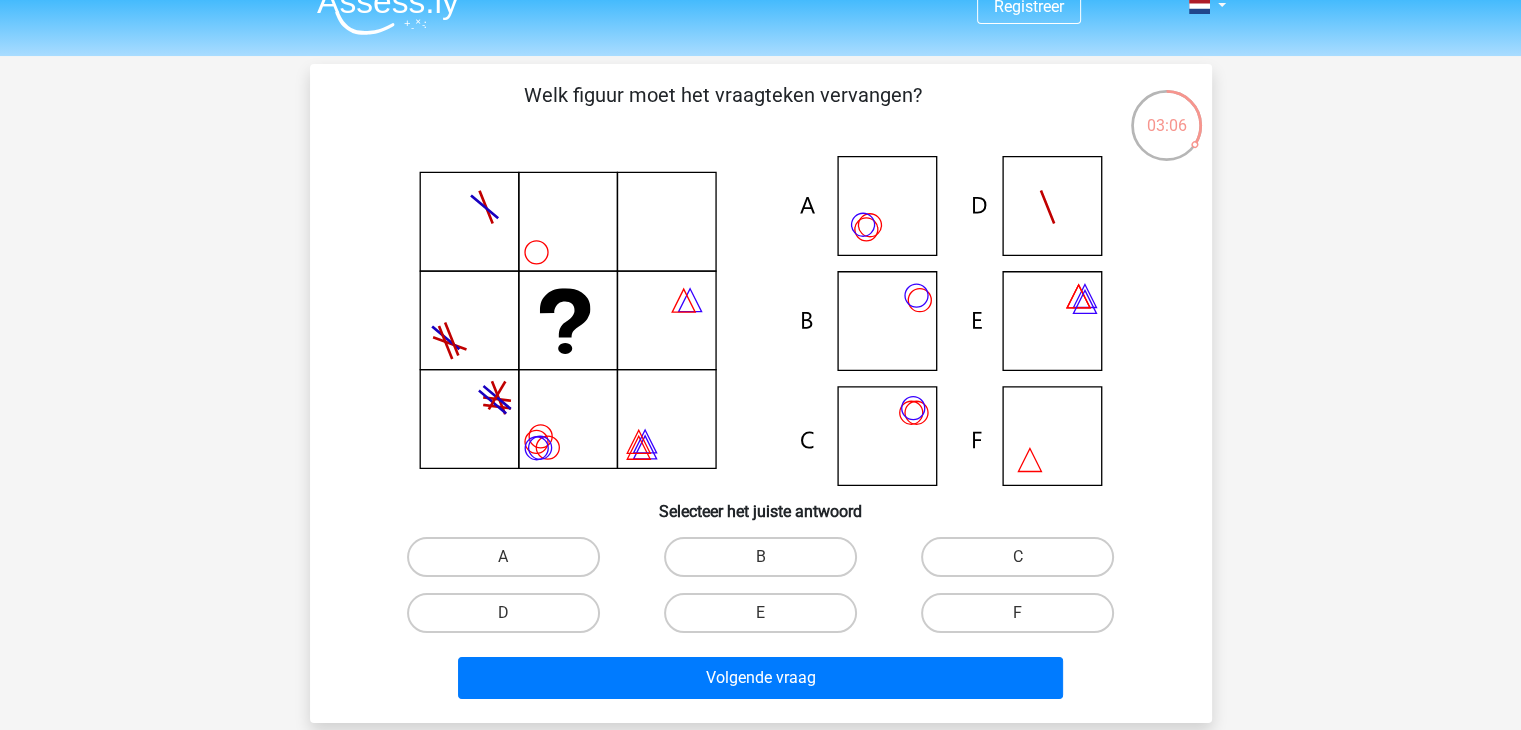 scroll, scrollTop: 29, scrollLeft: 0, axis: vertical 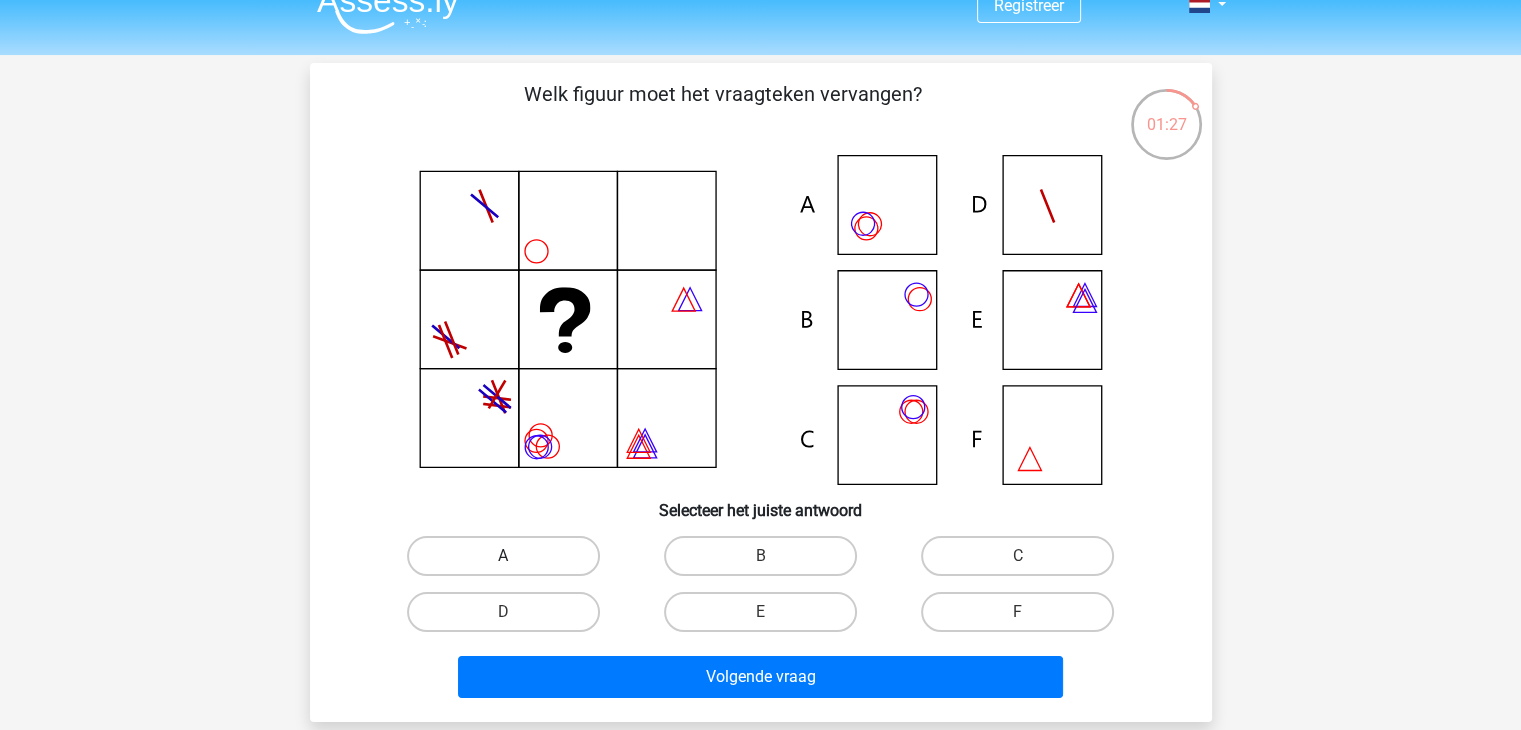 click on "A" at bounding box center [503, 556] 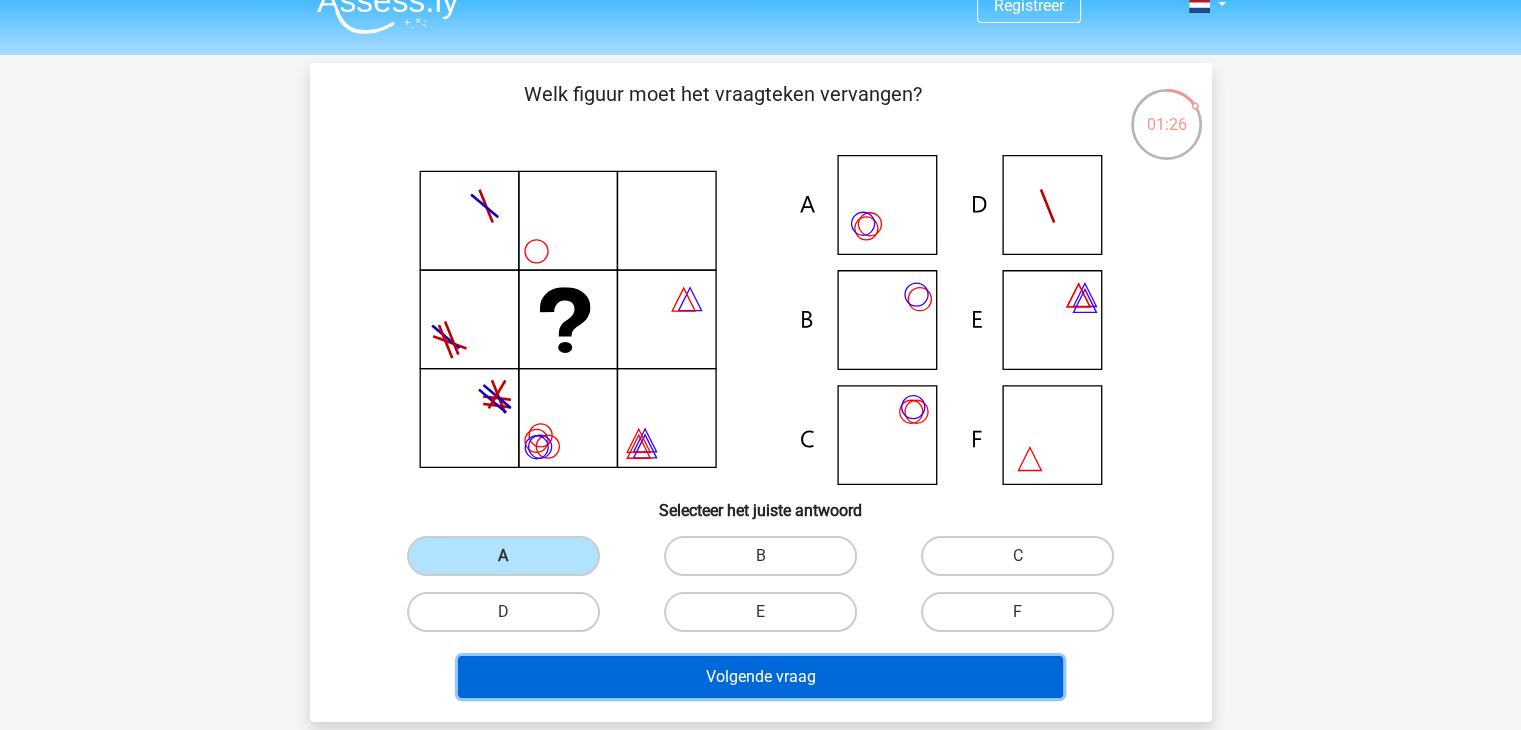click on "Volgende vraag" at bounding box center [760, 677] 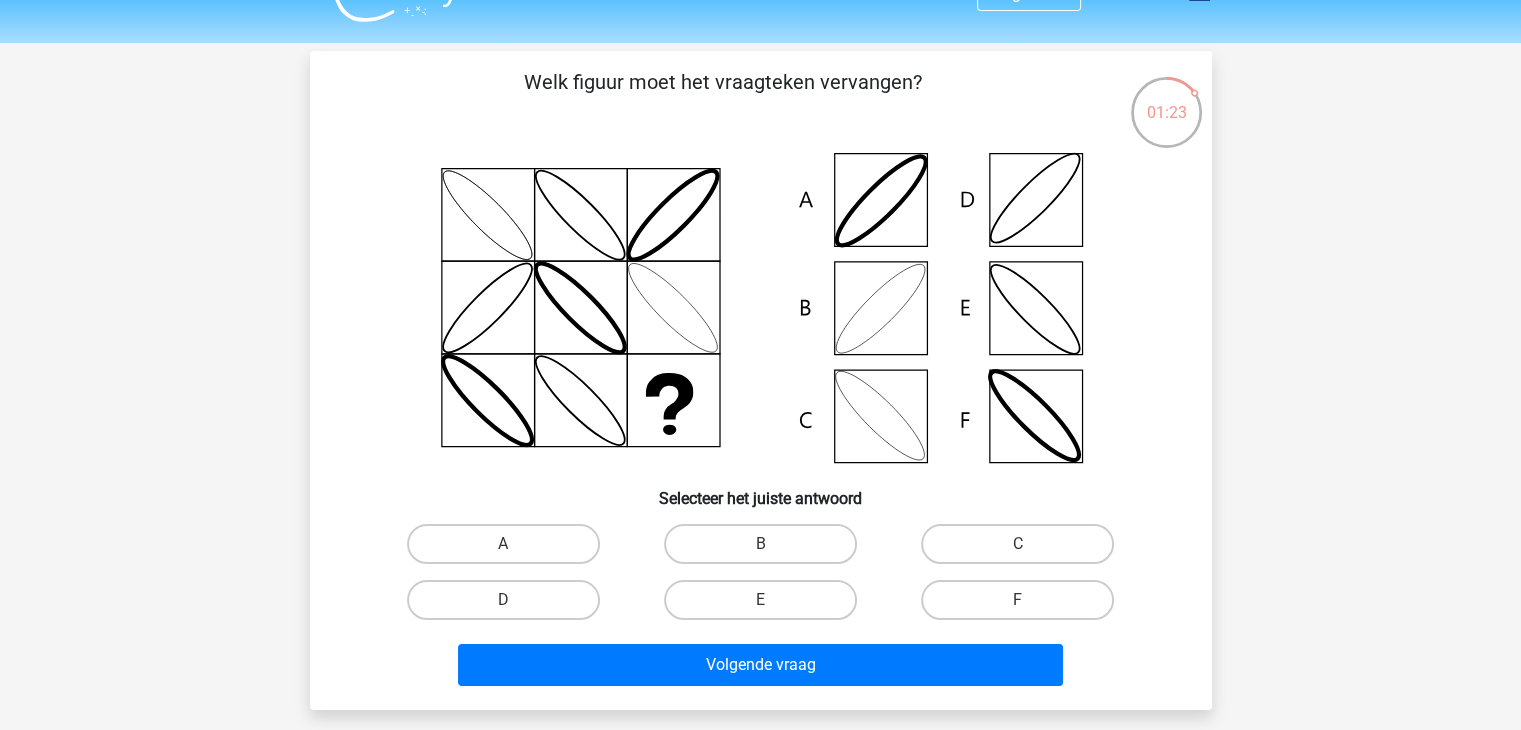 scroll, scrollTop: 42, scrollLeft: 0, axis: vertical 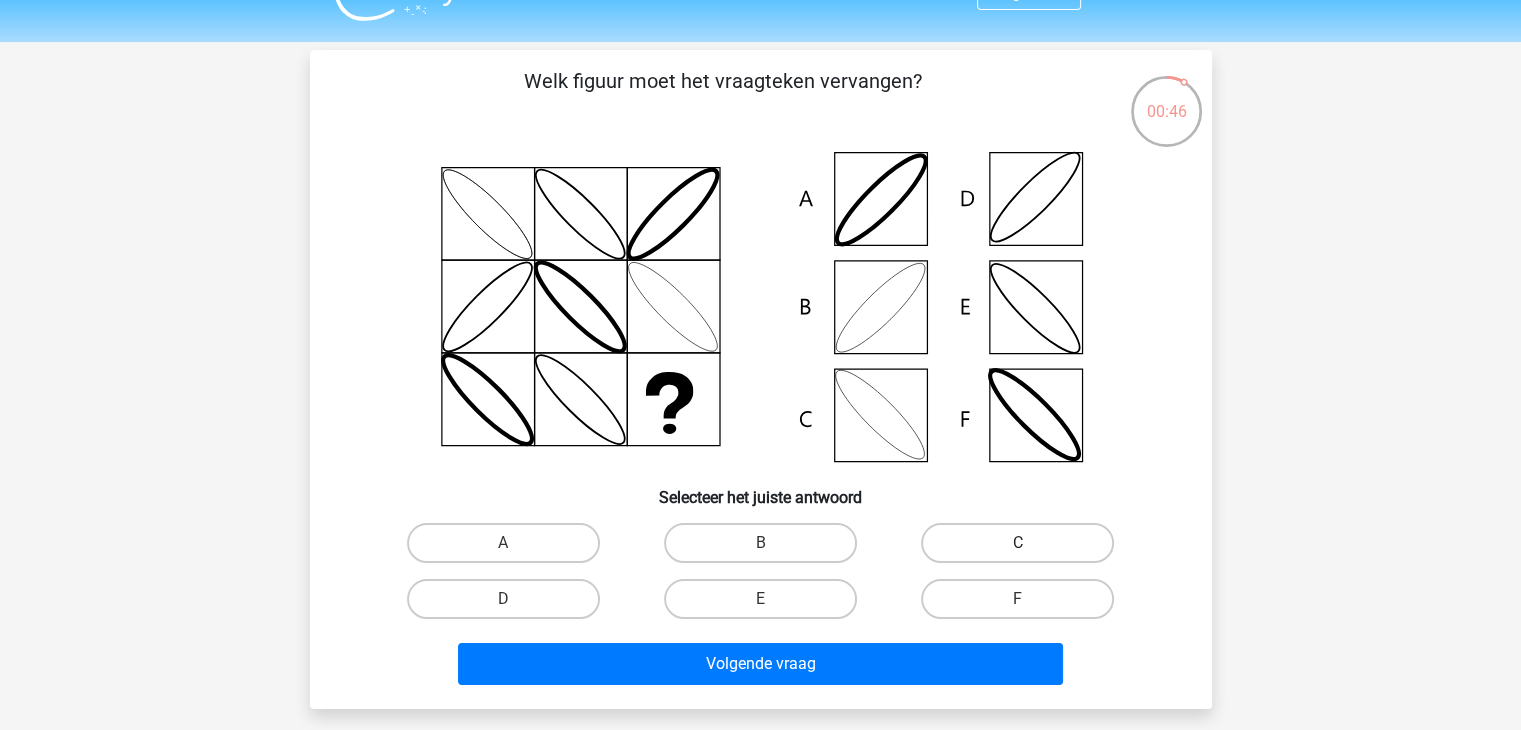 click on "C" at bounding box center [1017, 543] 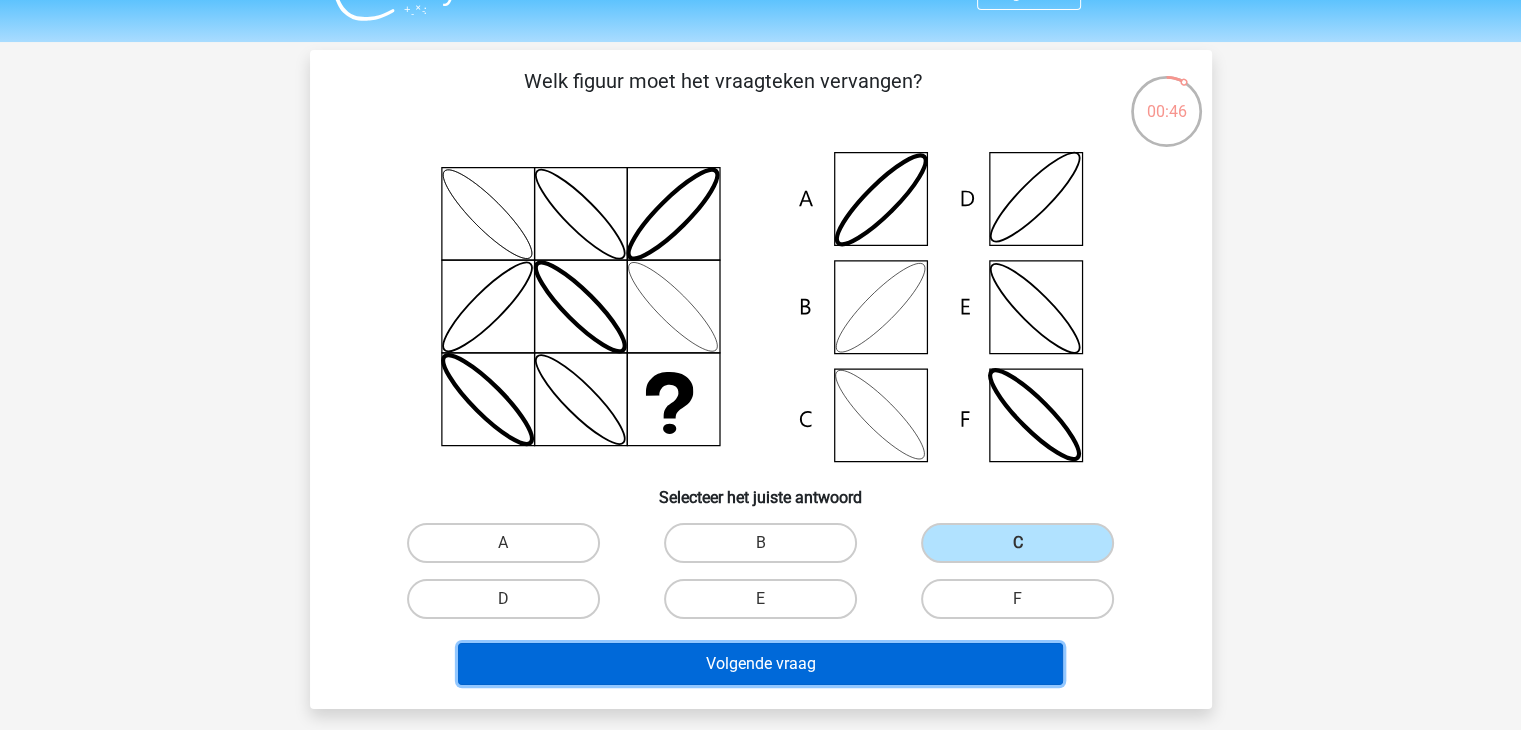 click on "Volgende vraag" at bounding box center (760, 664) 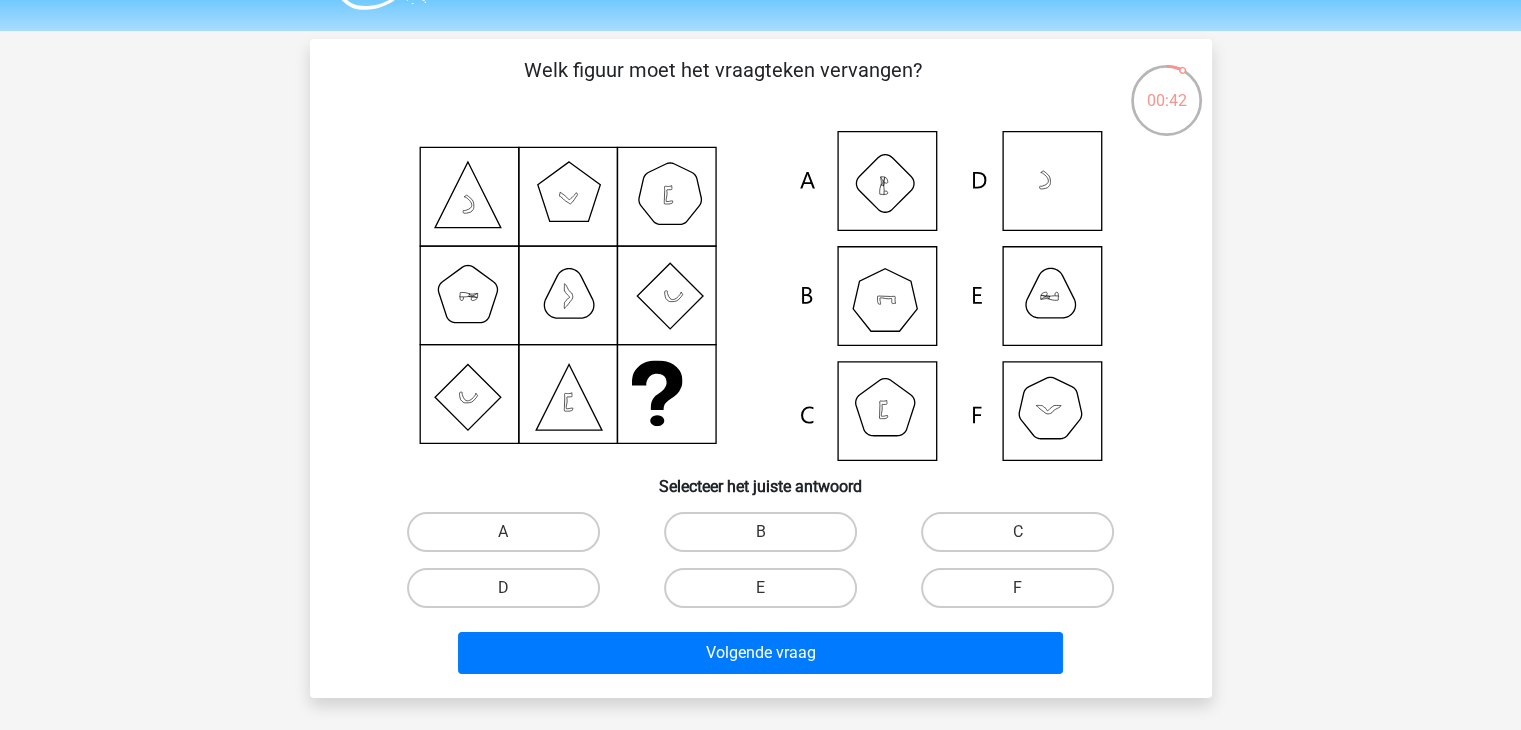 scroll, scrollTop: 54, scrollLeft: 0, axis: vertical 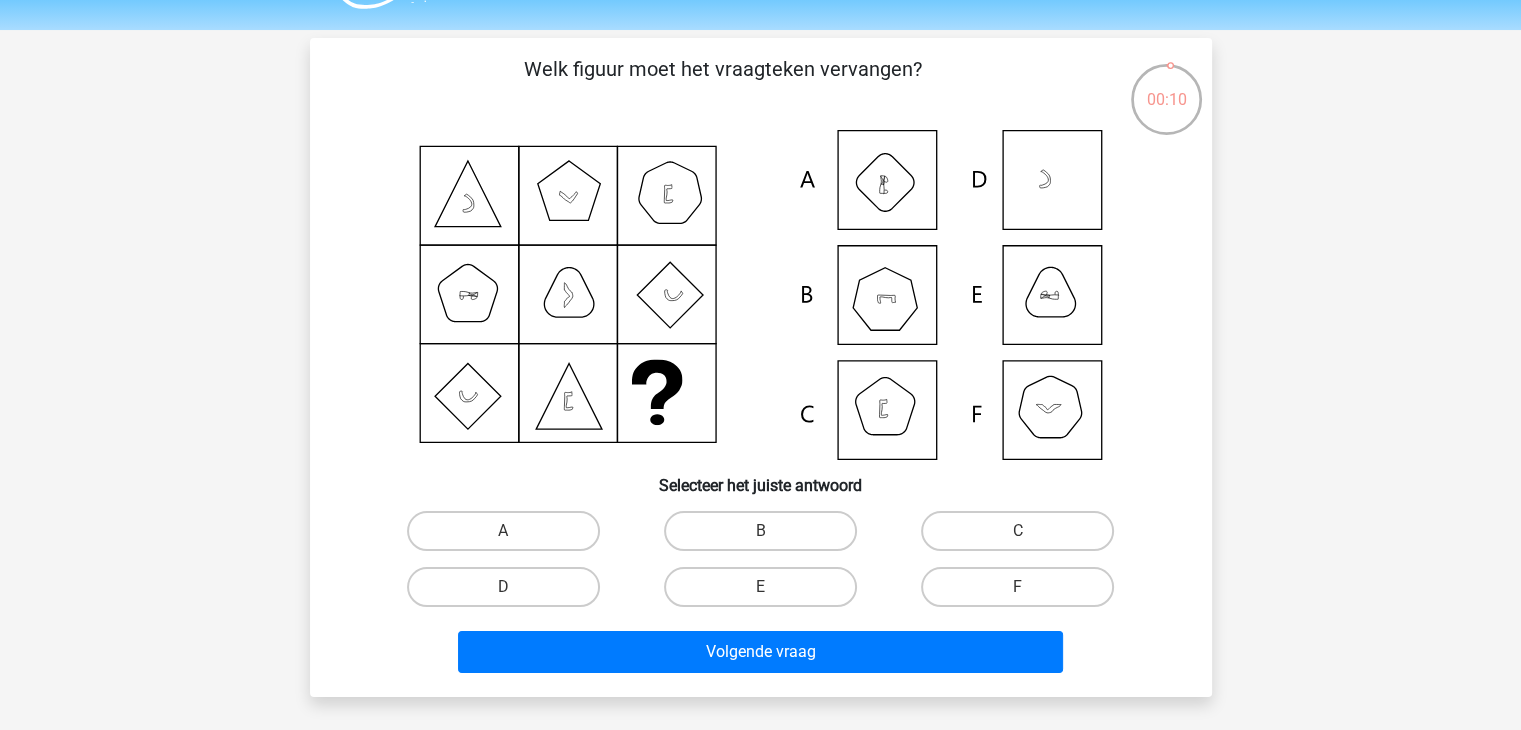 click on "C" at bounding box center [1024, 537] 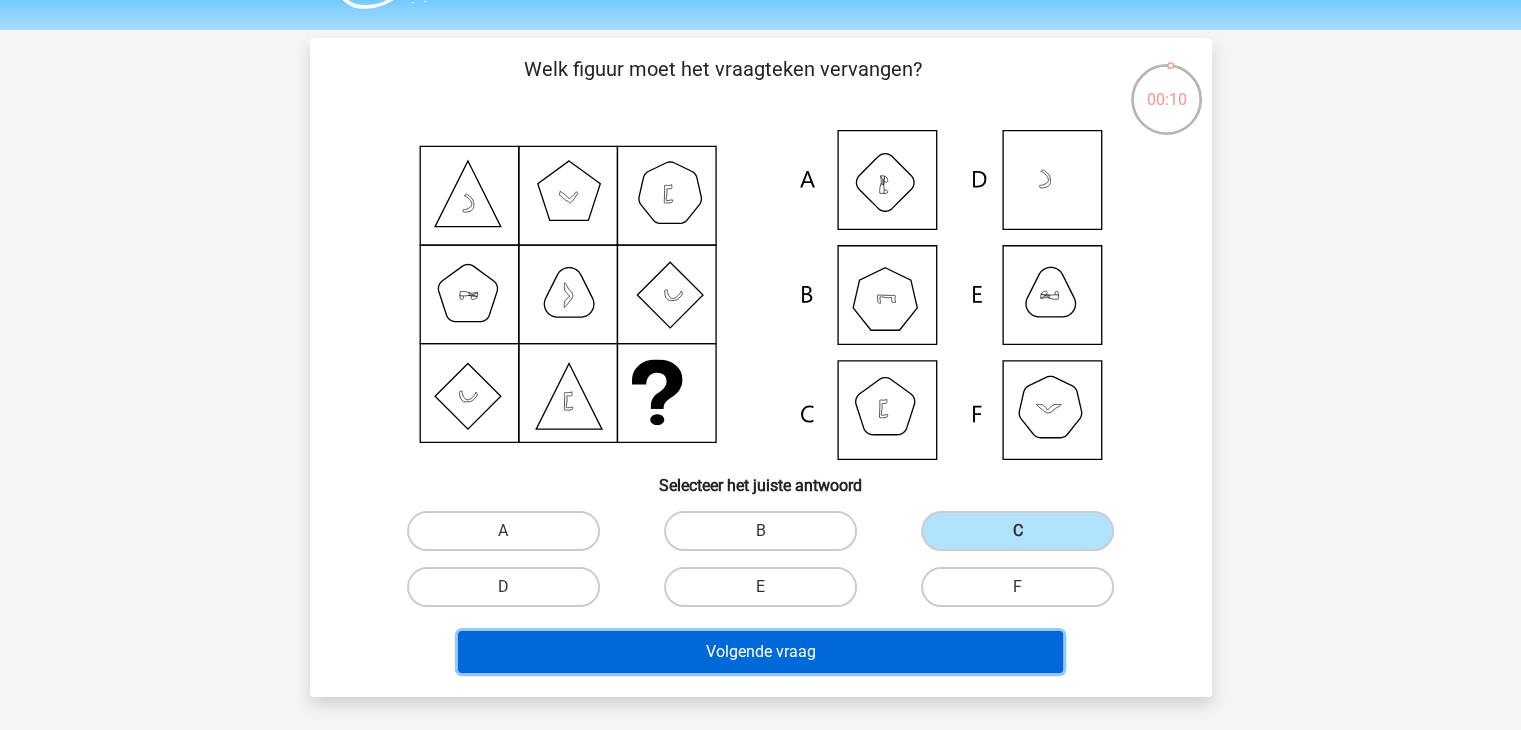 click on "Volgende vraag" at bounding box center (760, 652) 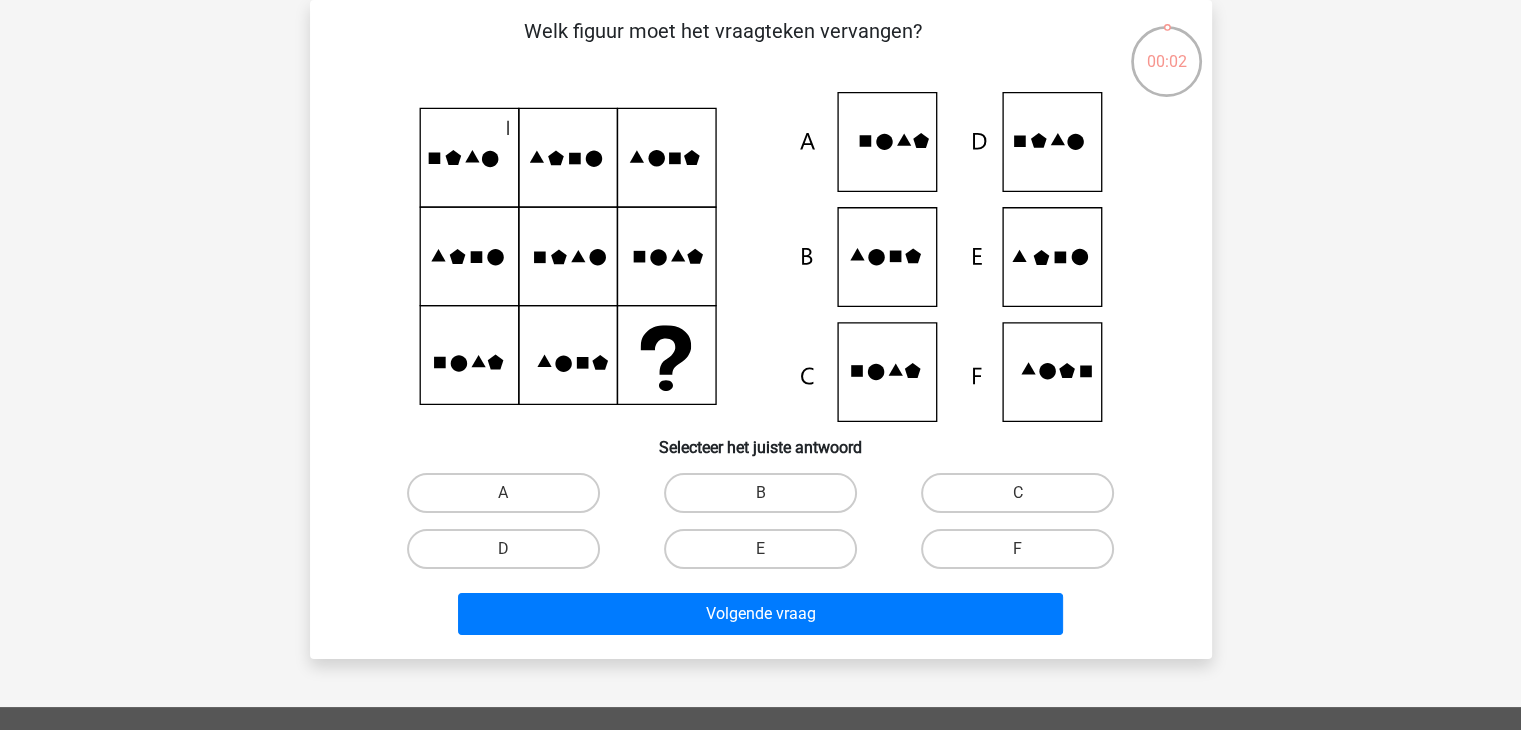 scroll, scrollTop: 0, scrollLeft: 0, axis: both 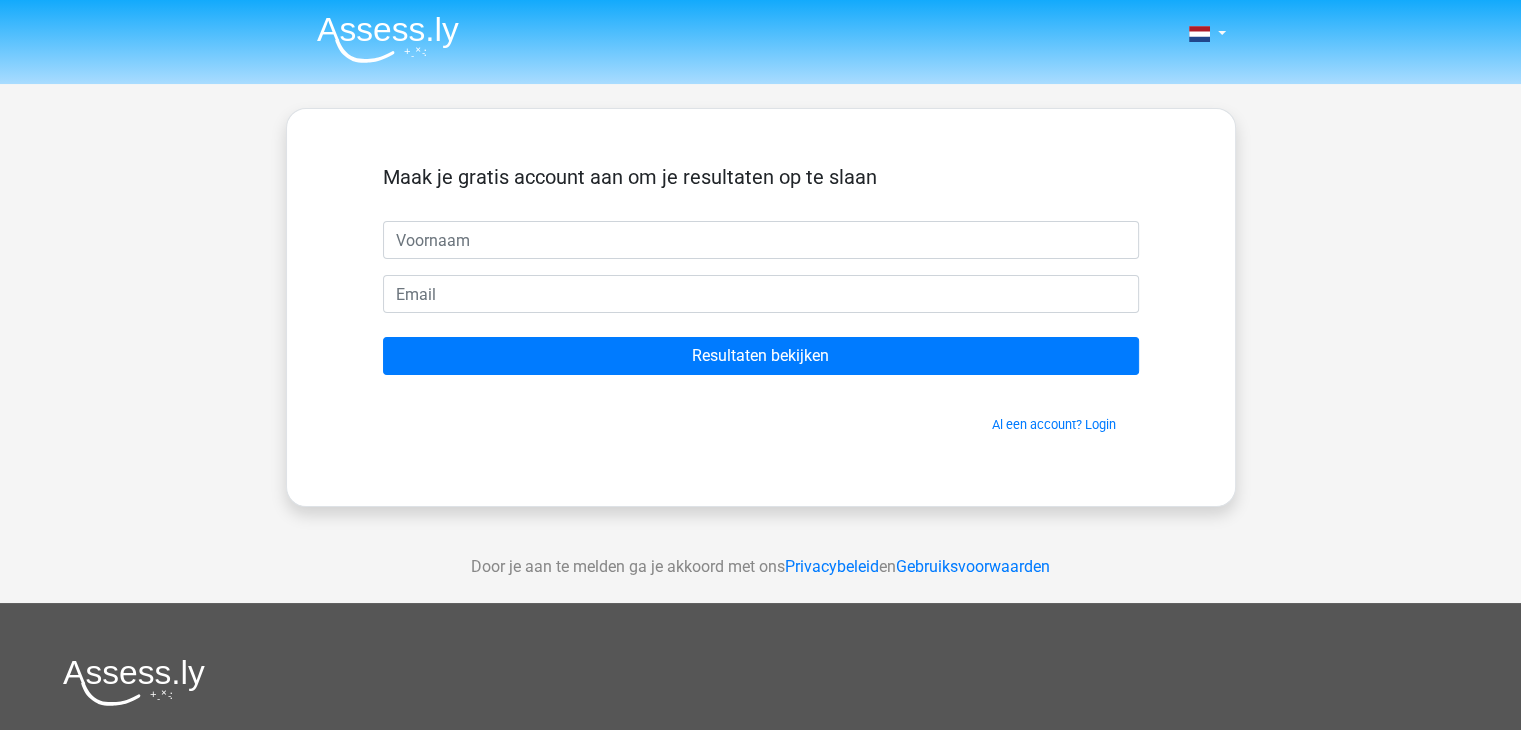 click at bounding box center (761, 240) 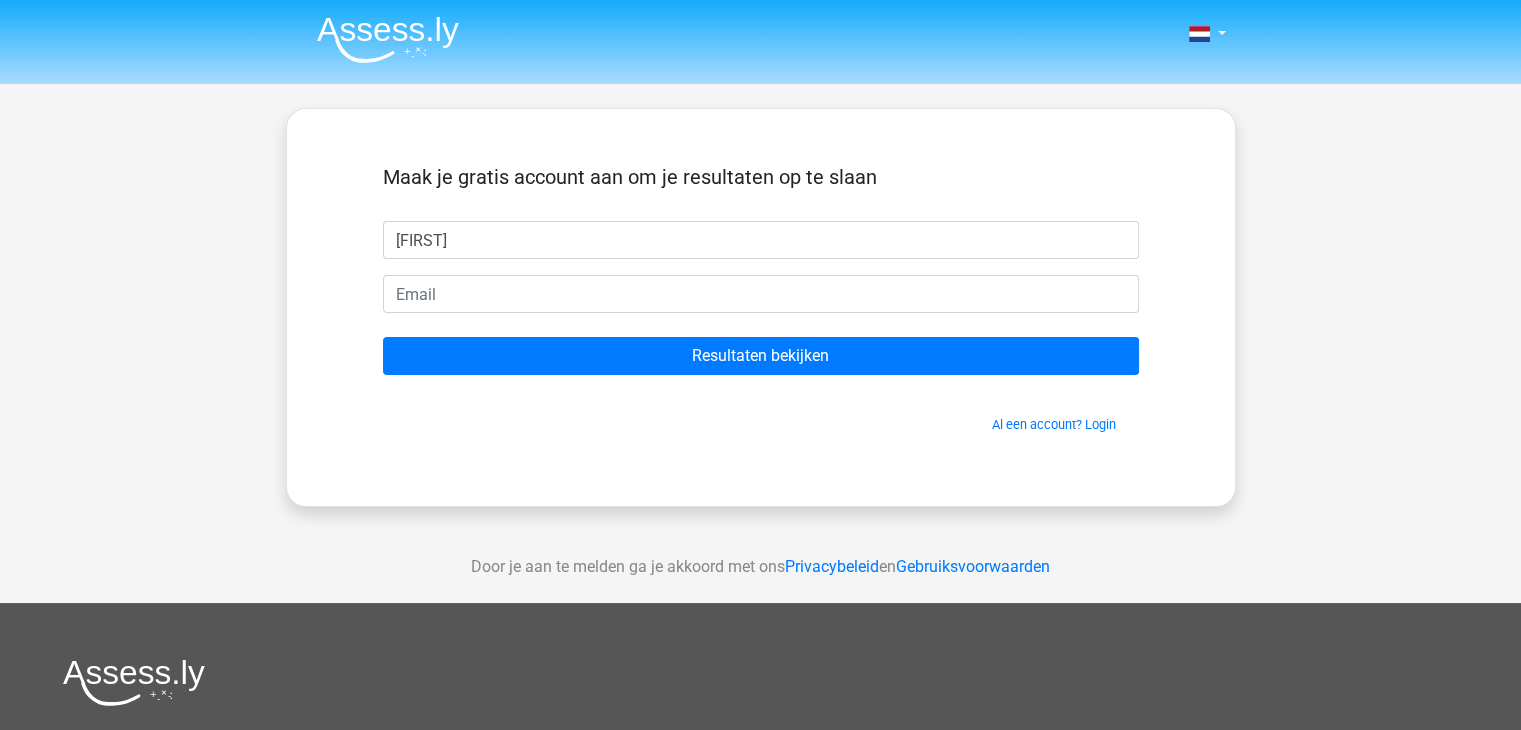 type on "[FIRST]" 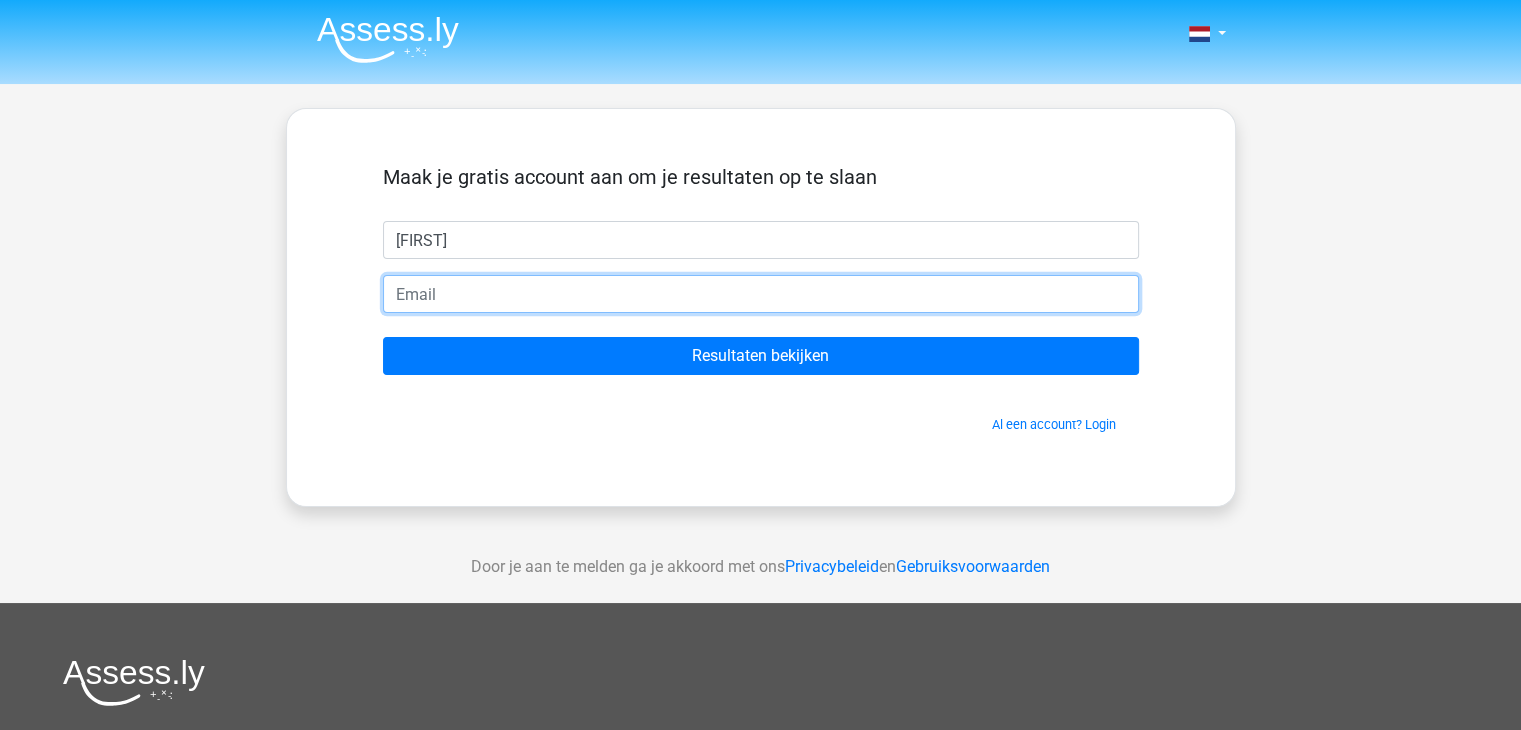 click at bounding box center (761, 294) 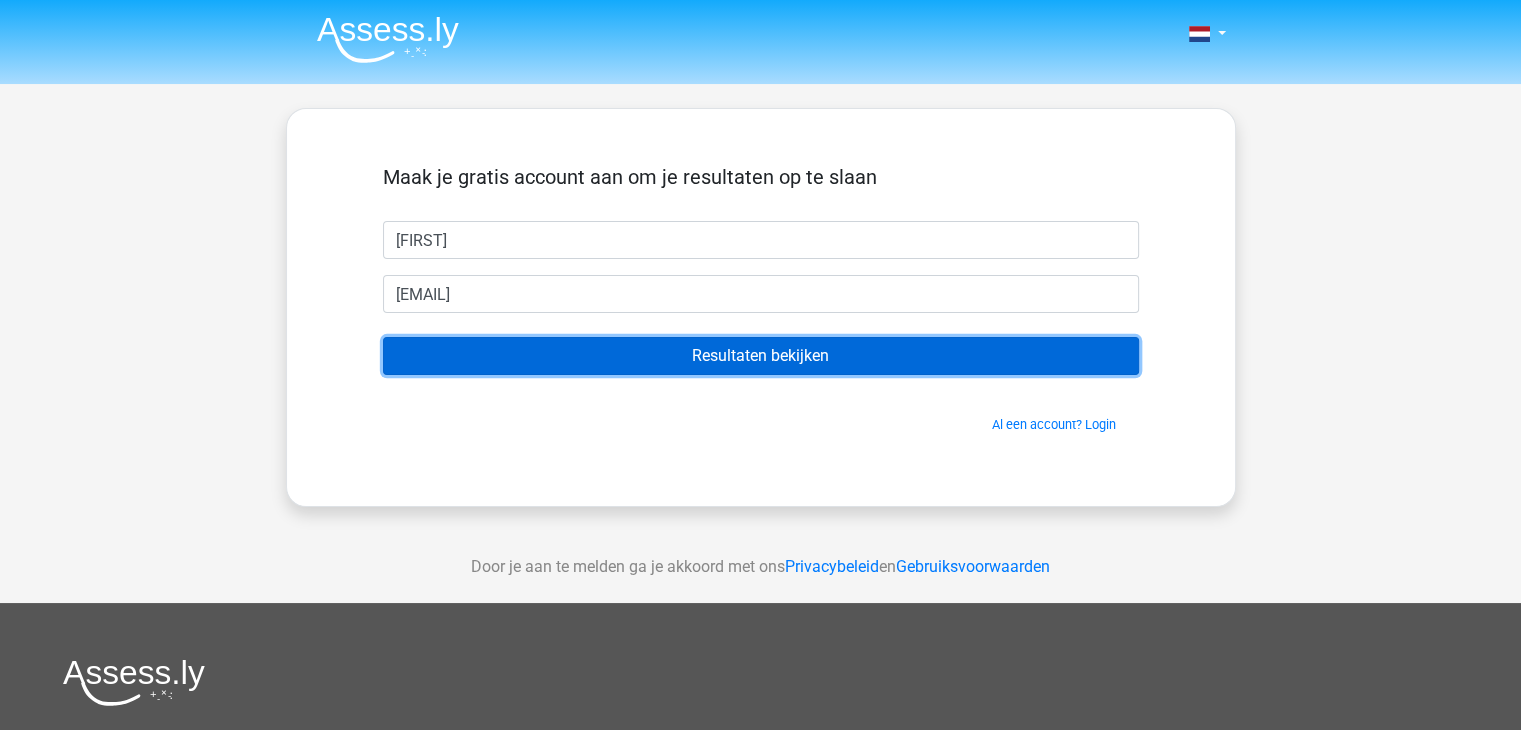 click on "Resultaten bekijken" at bounding box center [761, 356] 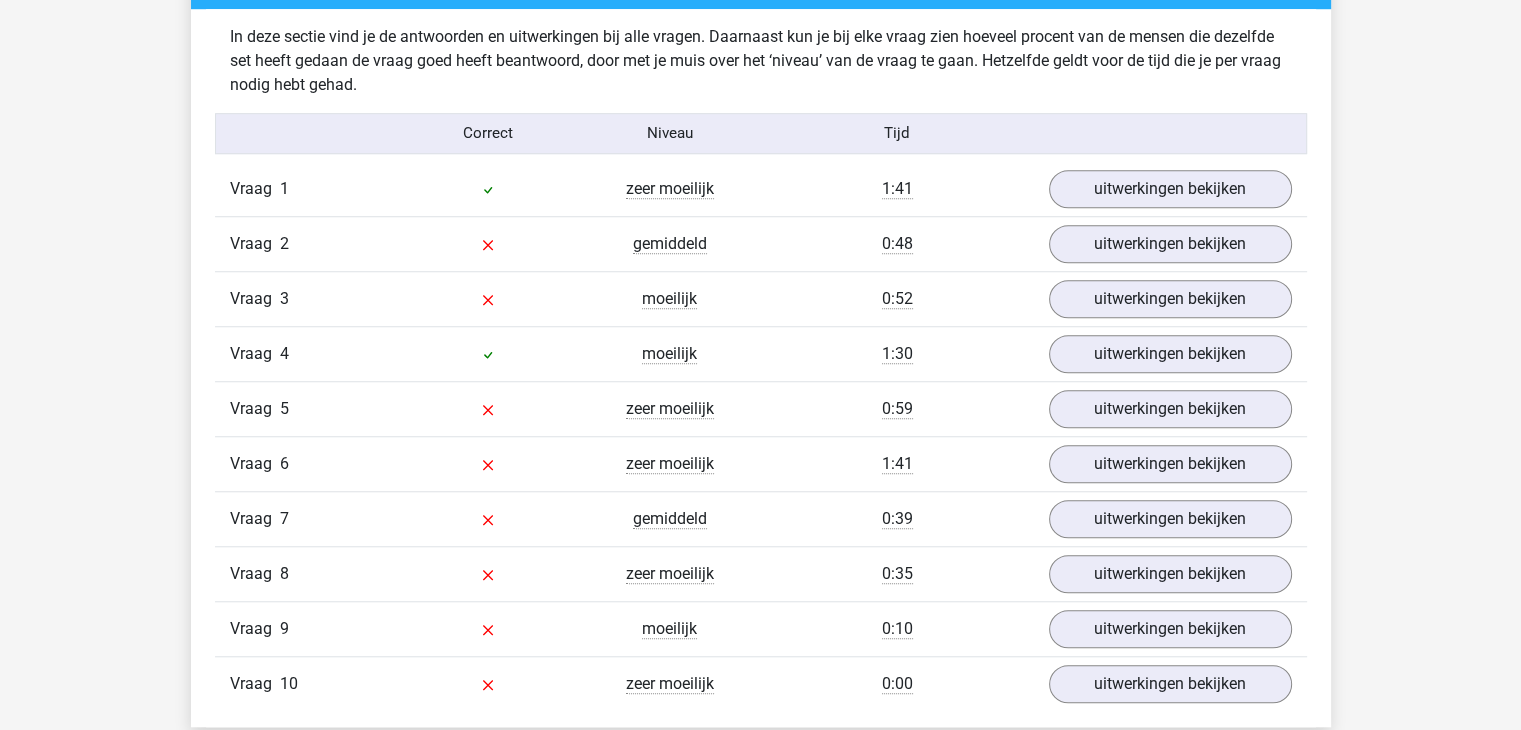 scroll, scrollTop: 1558, scrollLeft: 0, axis: vertical 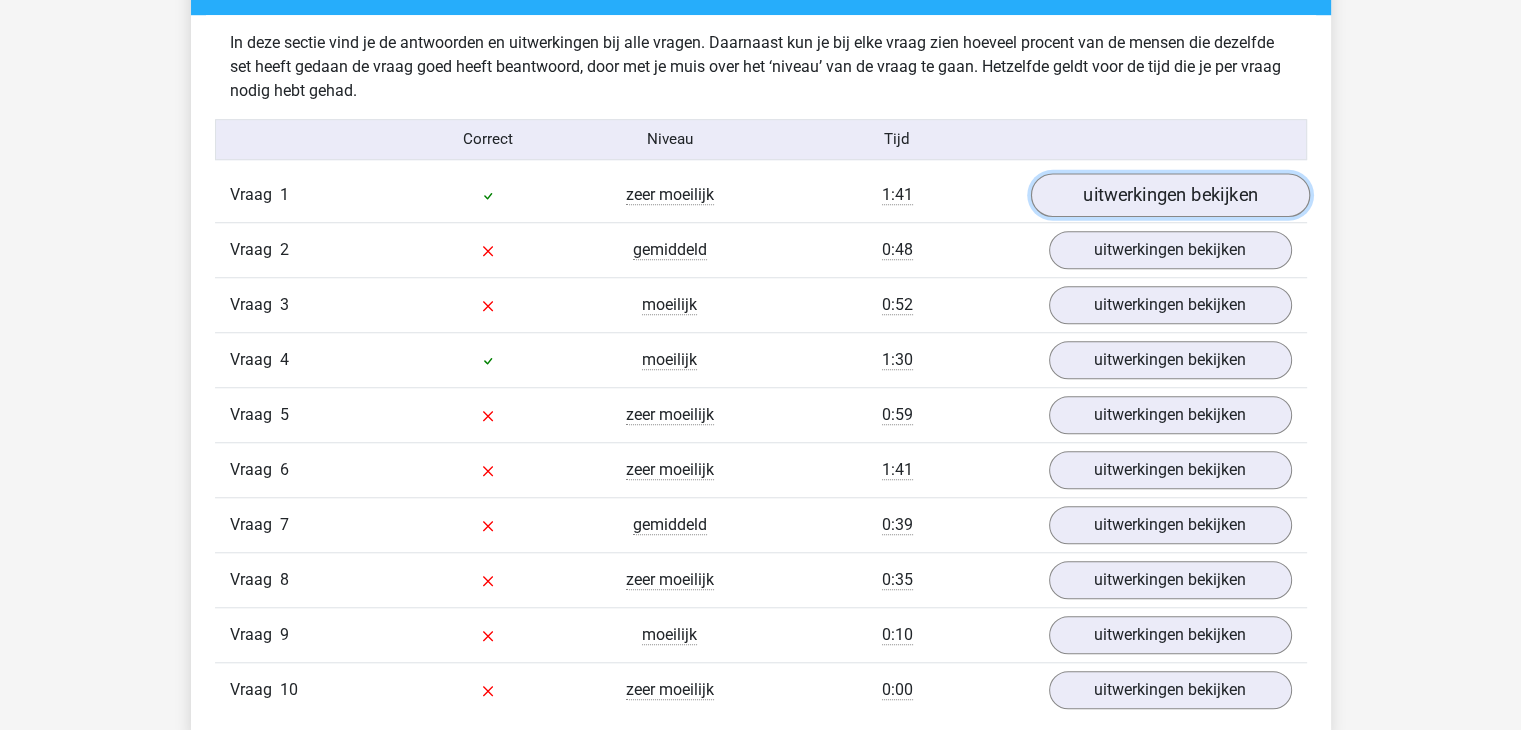 click on "uitwerkingen bekijken" at bounding box center [1169, 195] 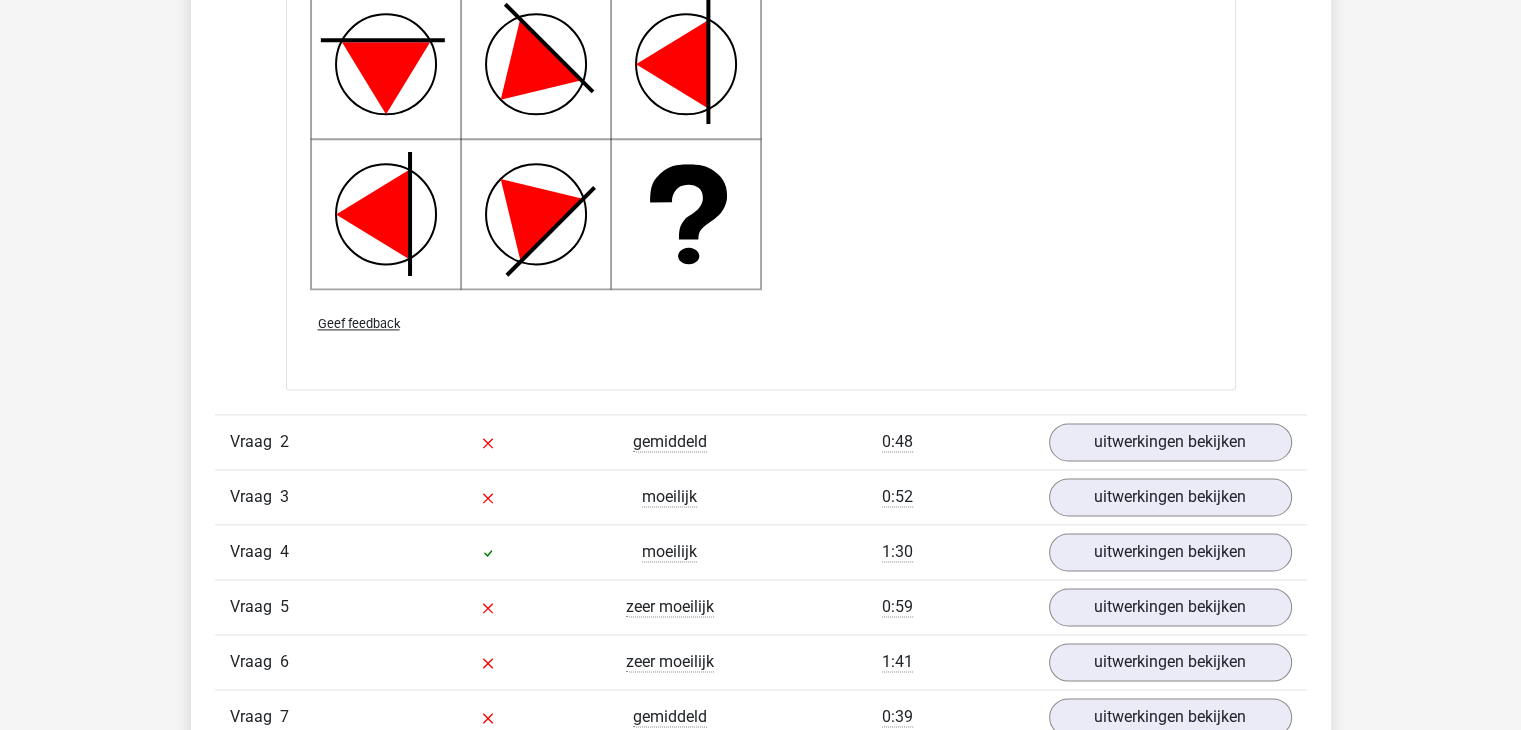 scroll, scrollTop: 2691, scrollLeft: 0, axis: vertical 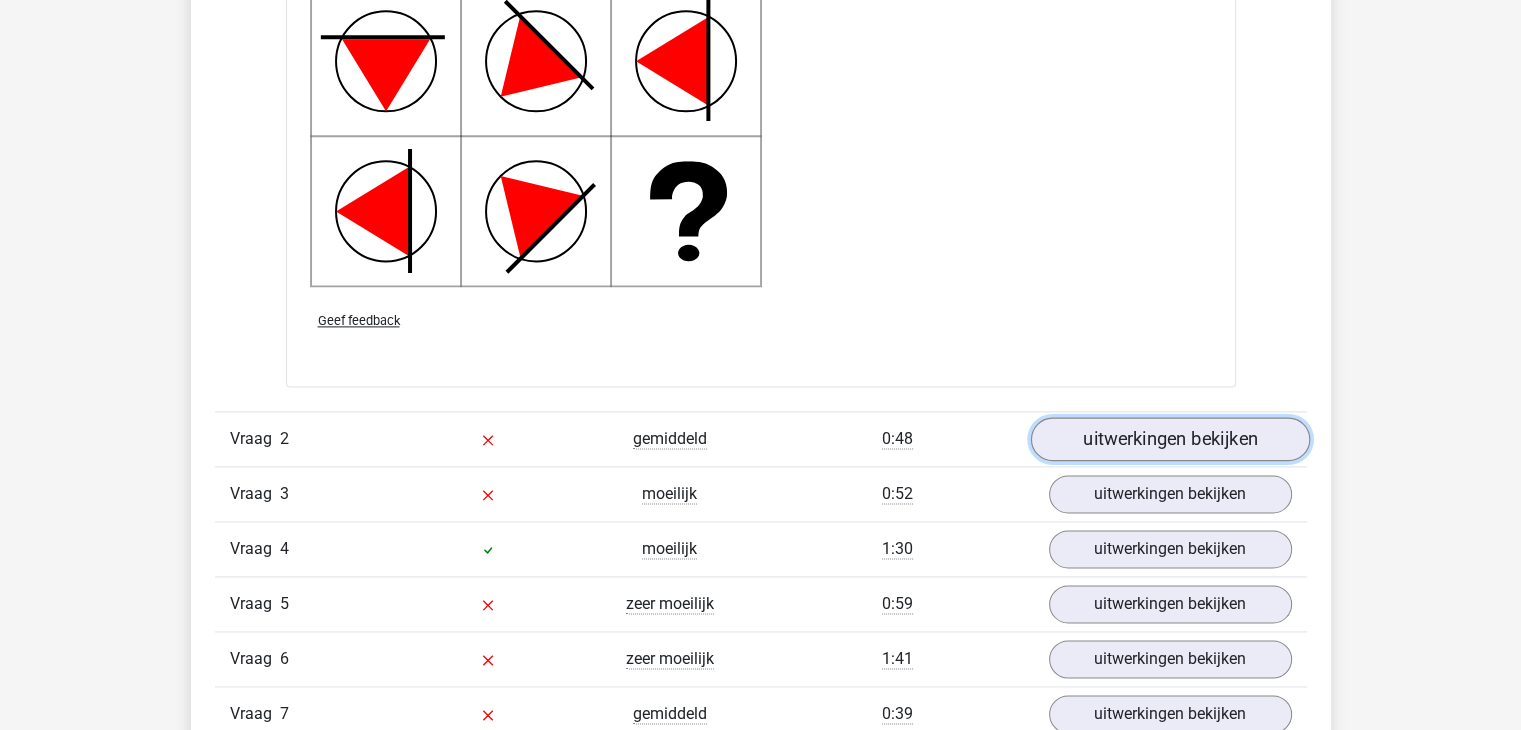 click on "uitwerkingen bekijken" at bounding box center [1169, 439] 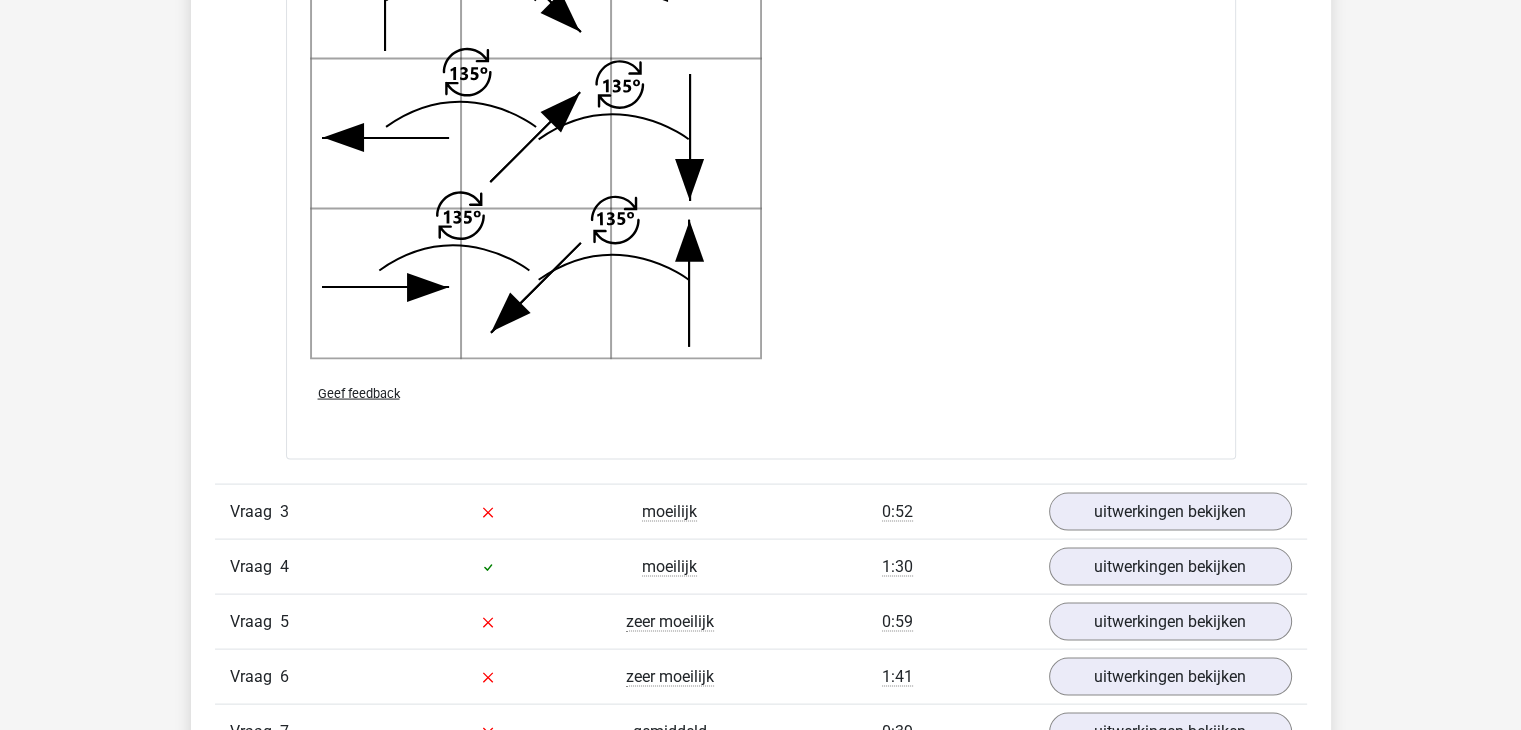 scroll, scrollTop: 4131, scrollLeft: 0, axis: vertical 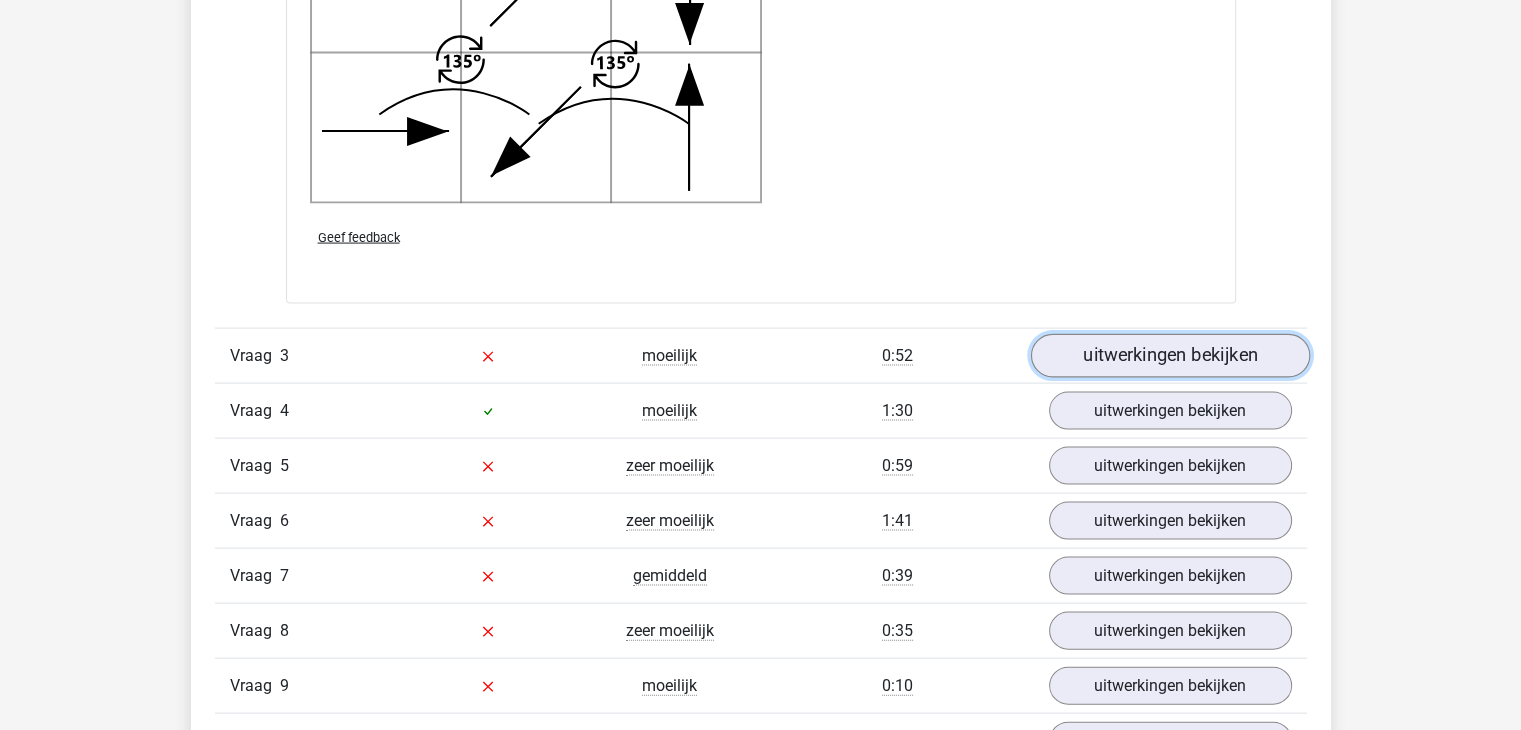 click on "uitwerkingen bekijken" at bounding box center [1169, 357] 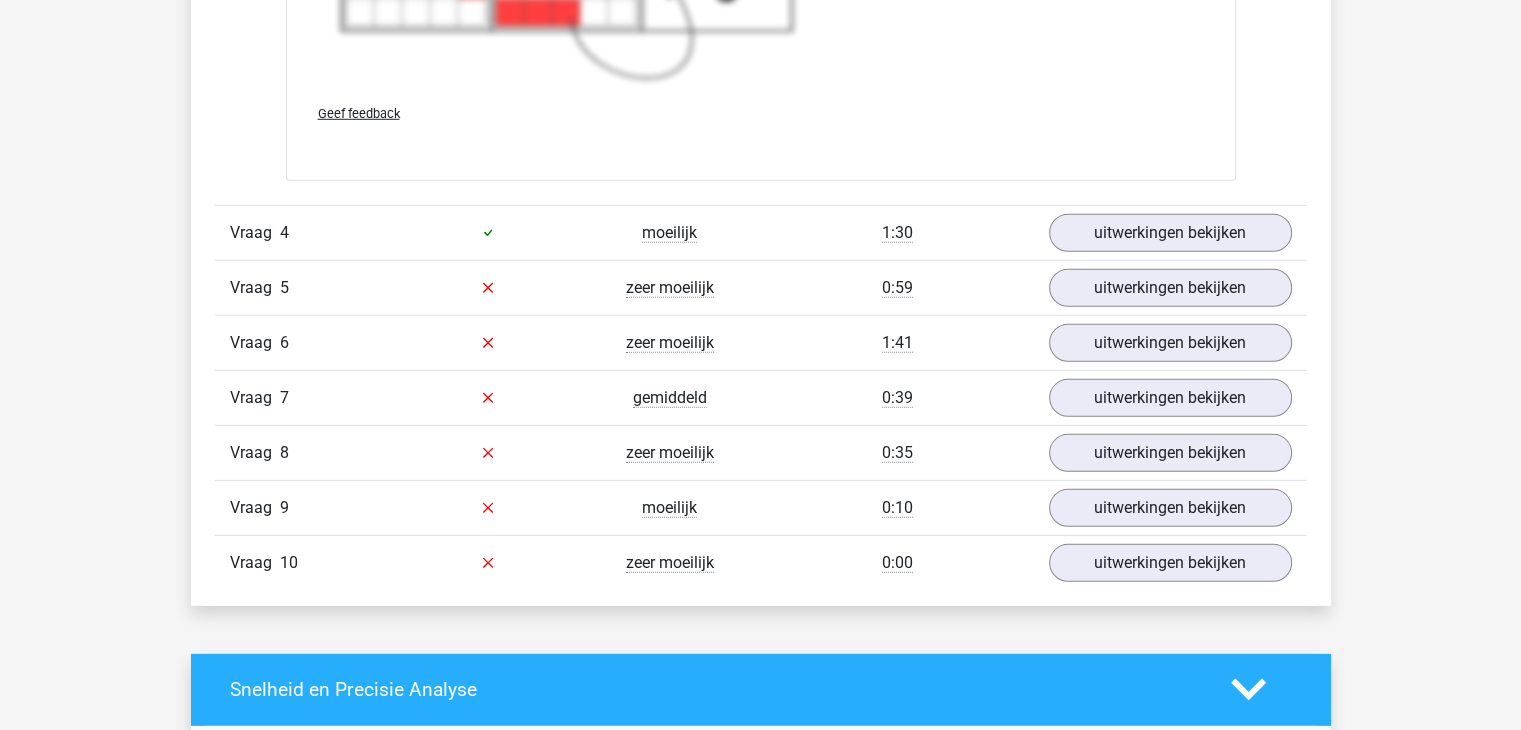 scroll, scrollTop: 5776, scrollLeft: 0, axis: vertical 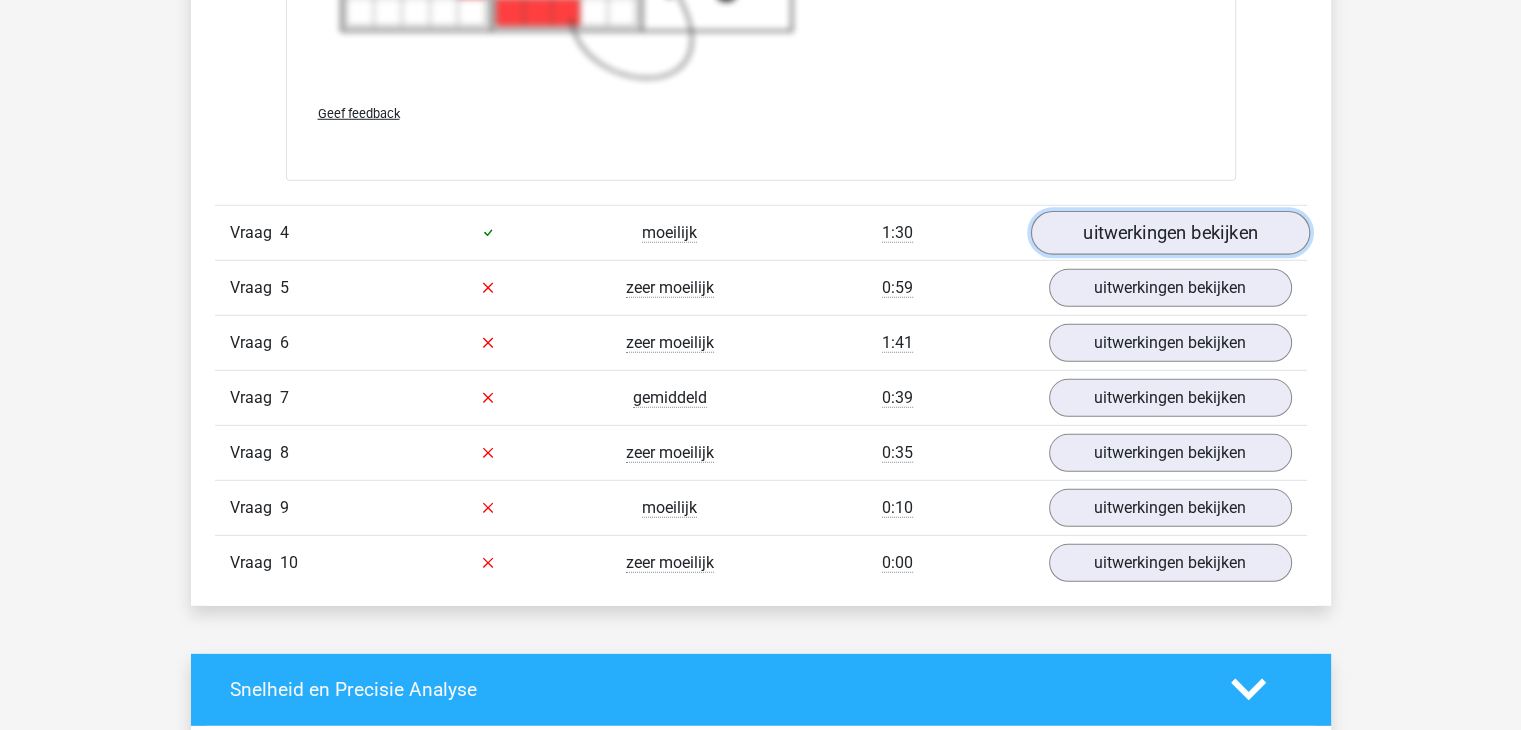 click on "uitwerkingen bekijken" at bounding box center [1169, 233] 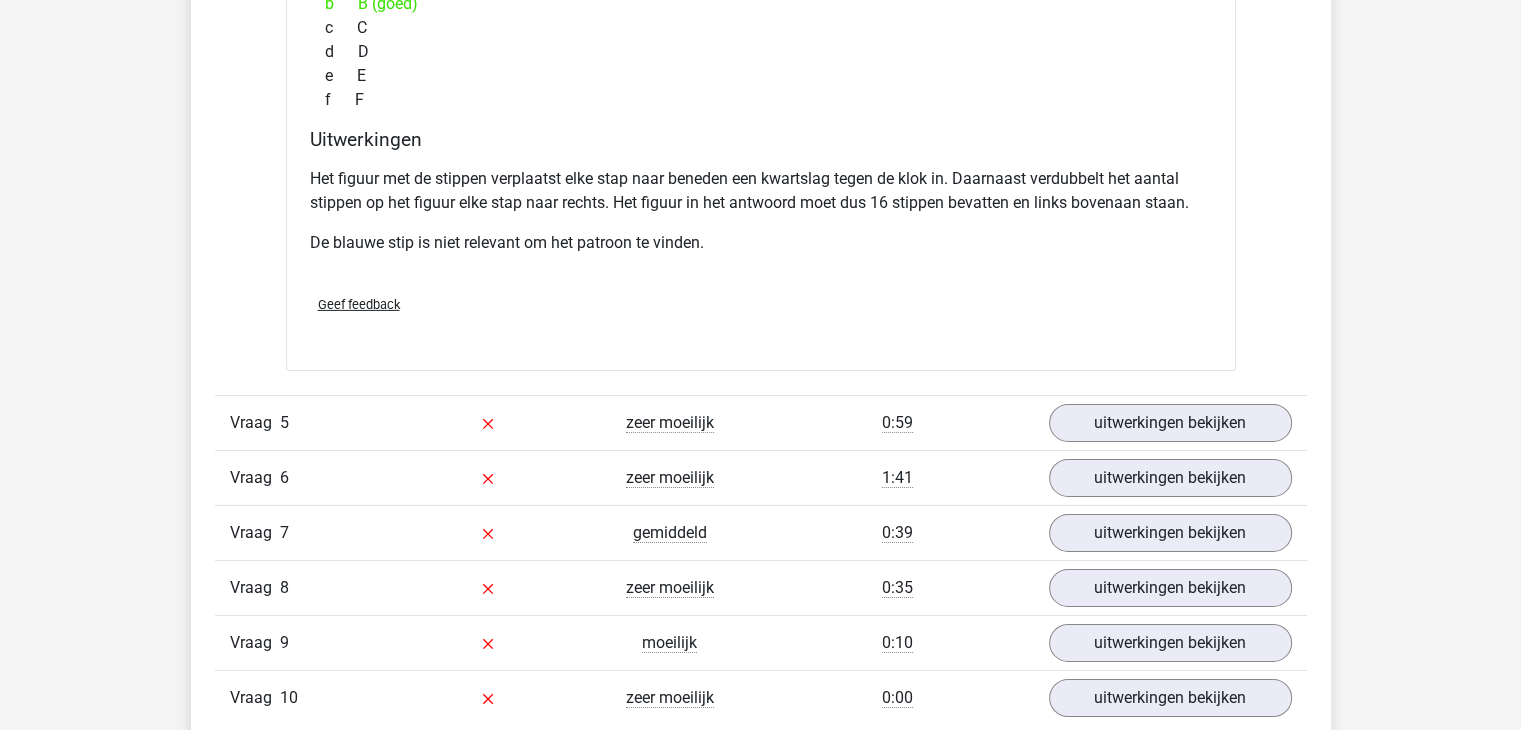 scroll, scrollTop: 6560, scrollLeft: 0, axis: vertical 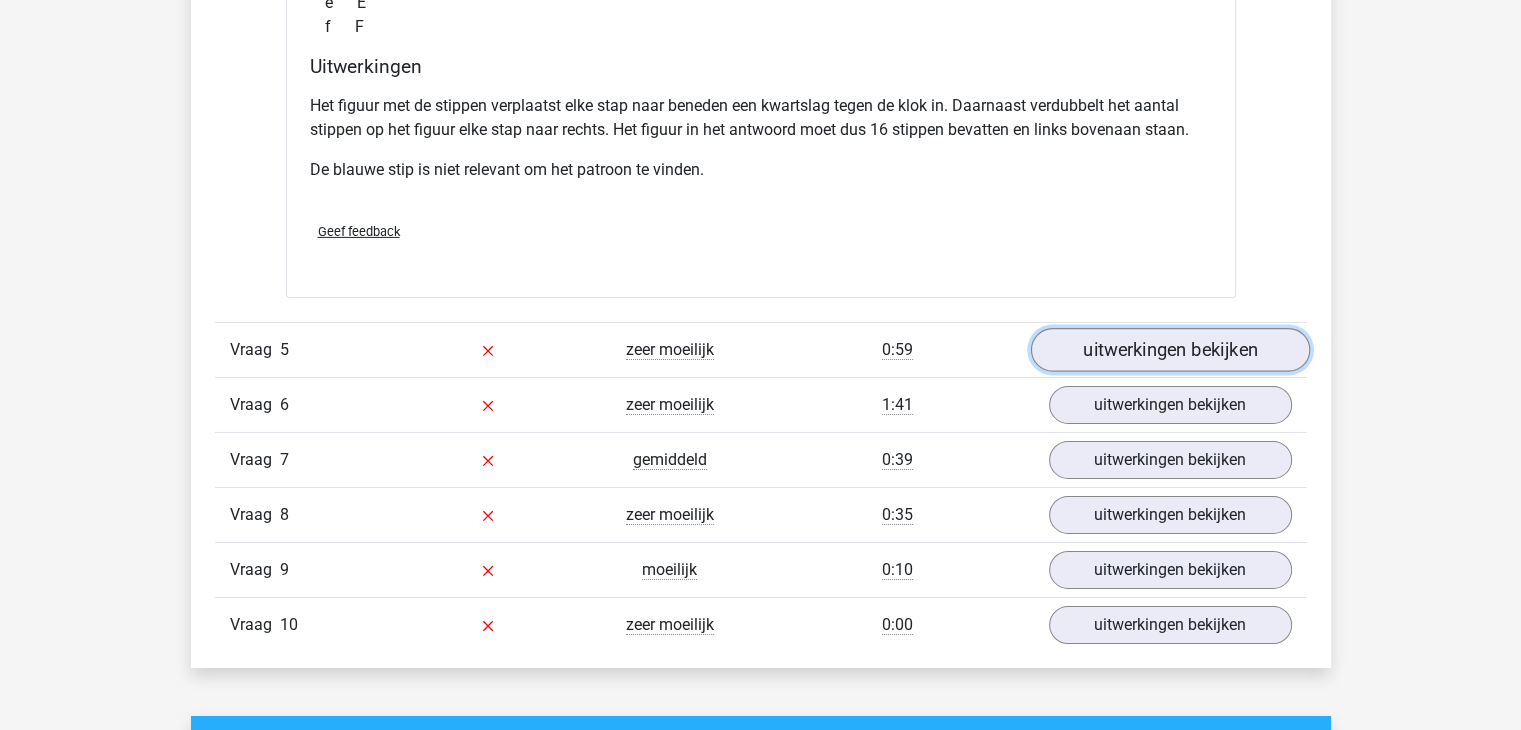 click on "uitwerkingen bekijken" at bounding box center [1169, 350] 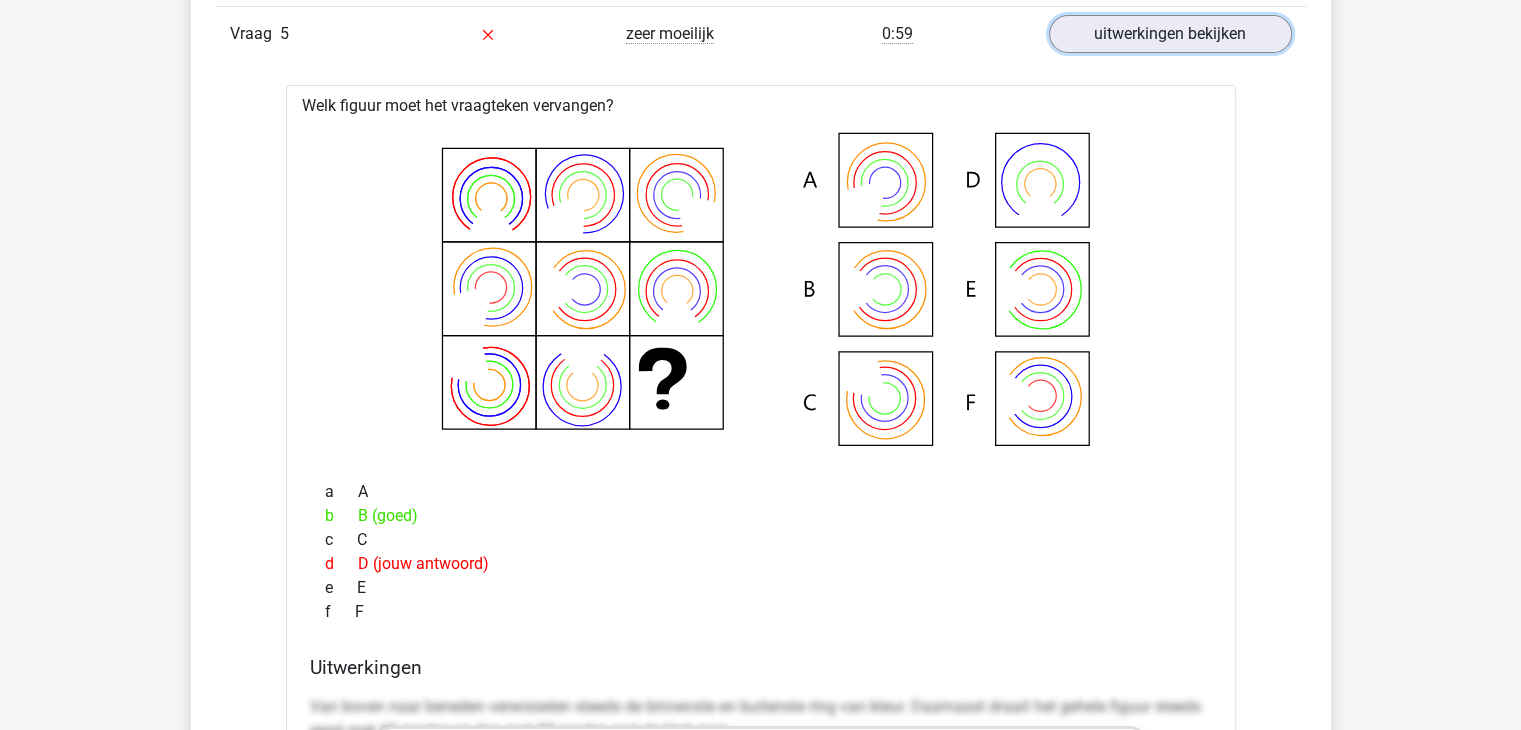 scroll, scrollTop: 6876, scrollLeft: 0, axis: vertical 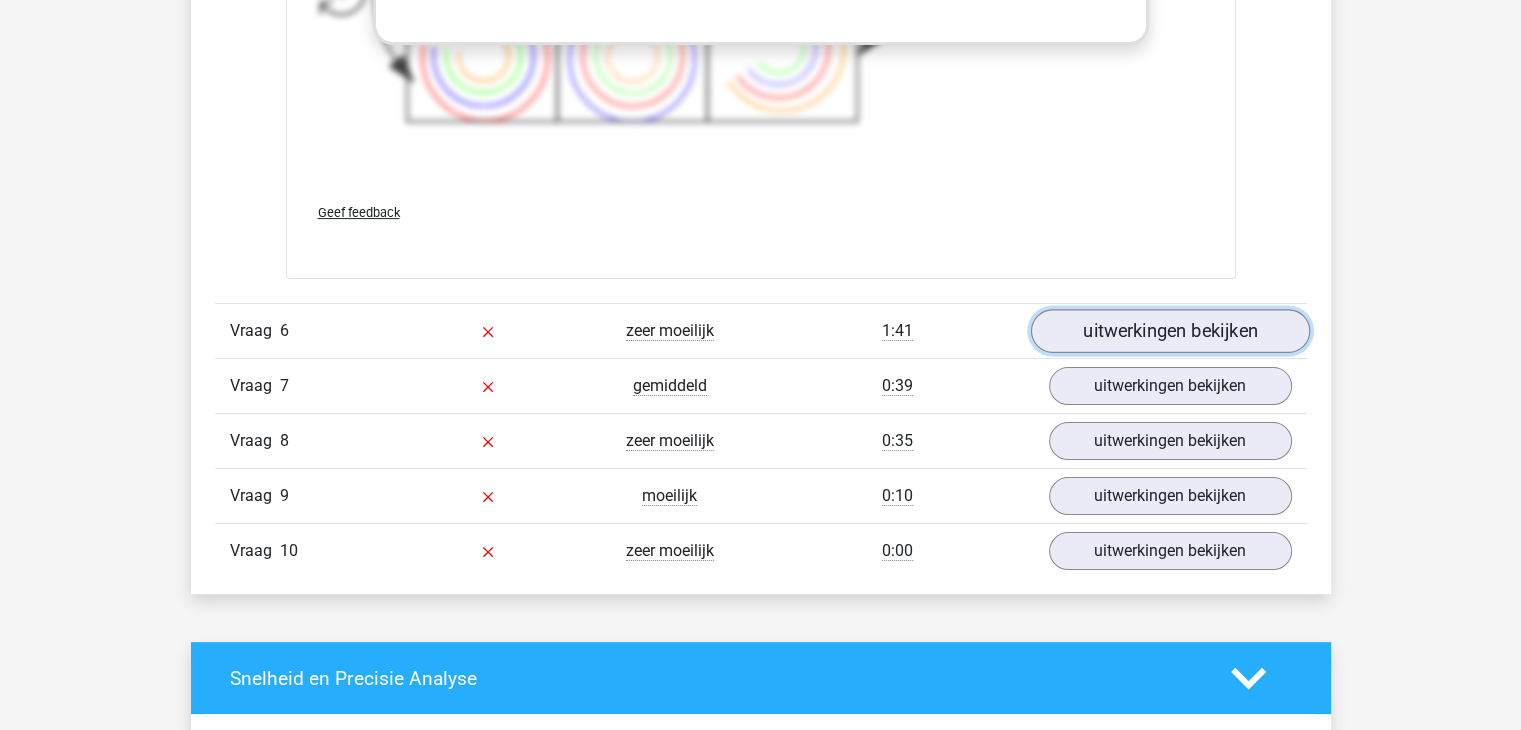 click on "uitwerkingen bekijken" at bounding box center (1169, 331) 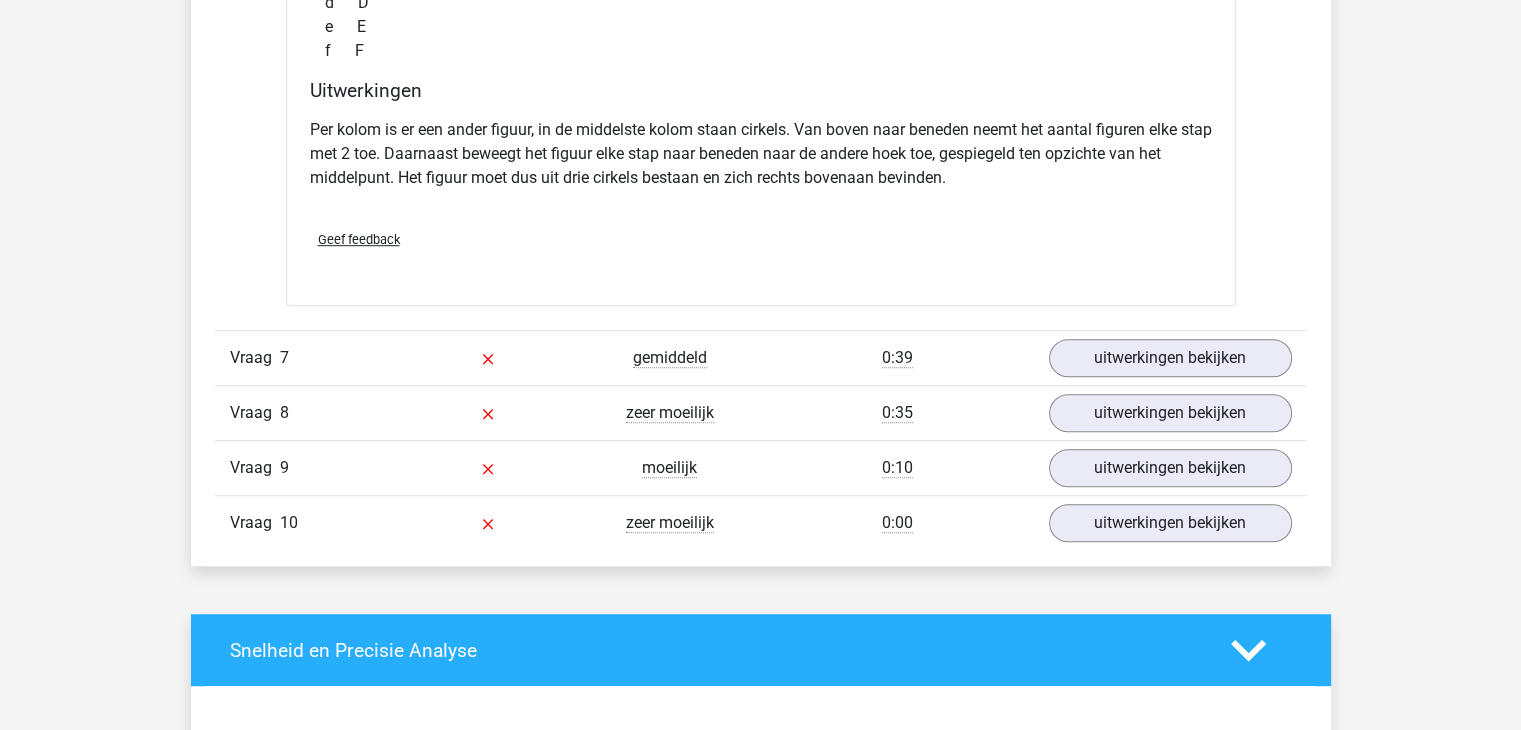 scroll, scrollTop: 8835, scrollLeft: 0, axis: vertical 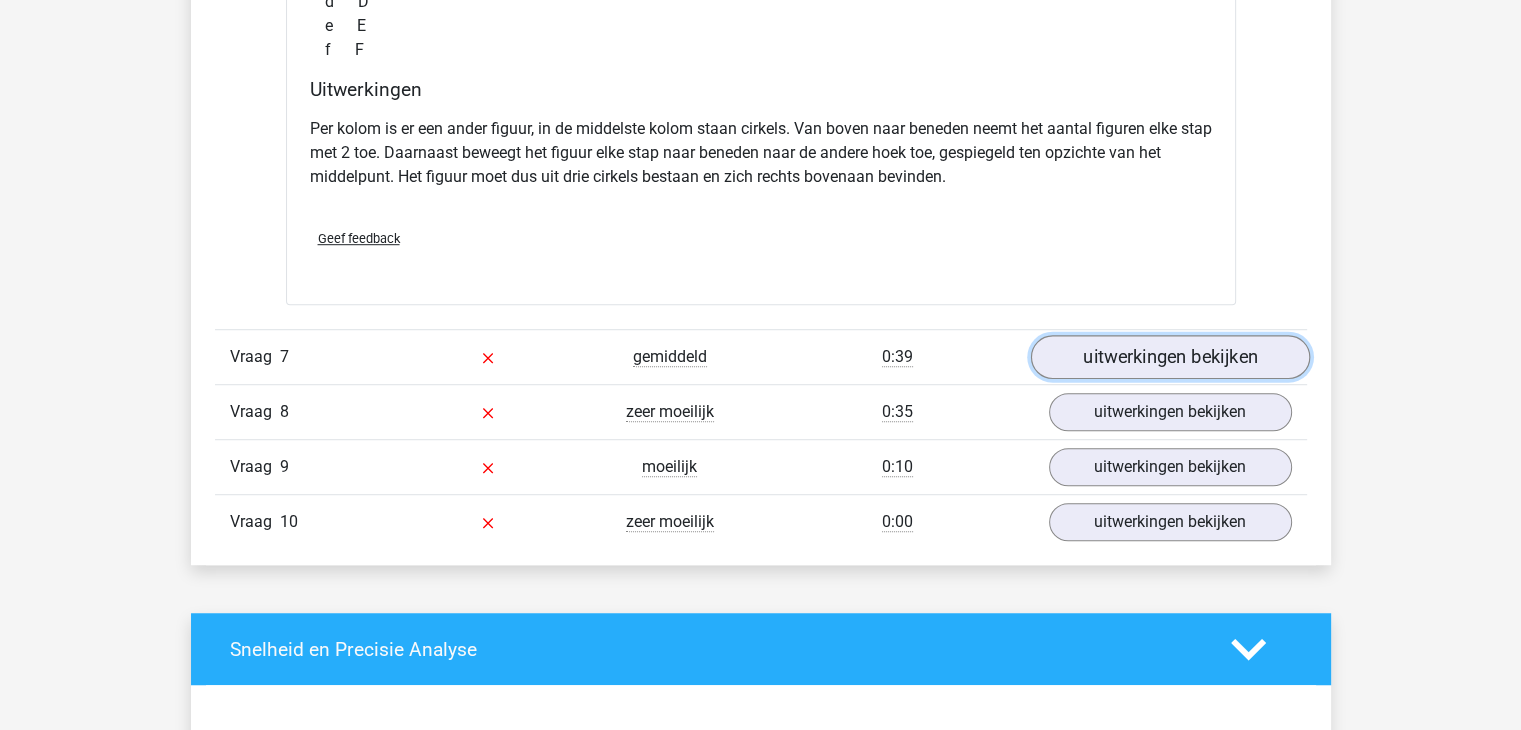 click on "uitwerkingen bekijken" at bounding box center [1169, 357] 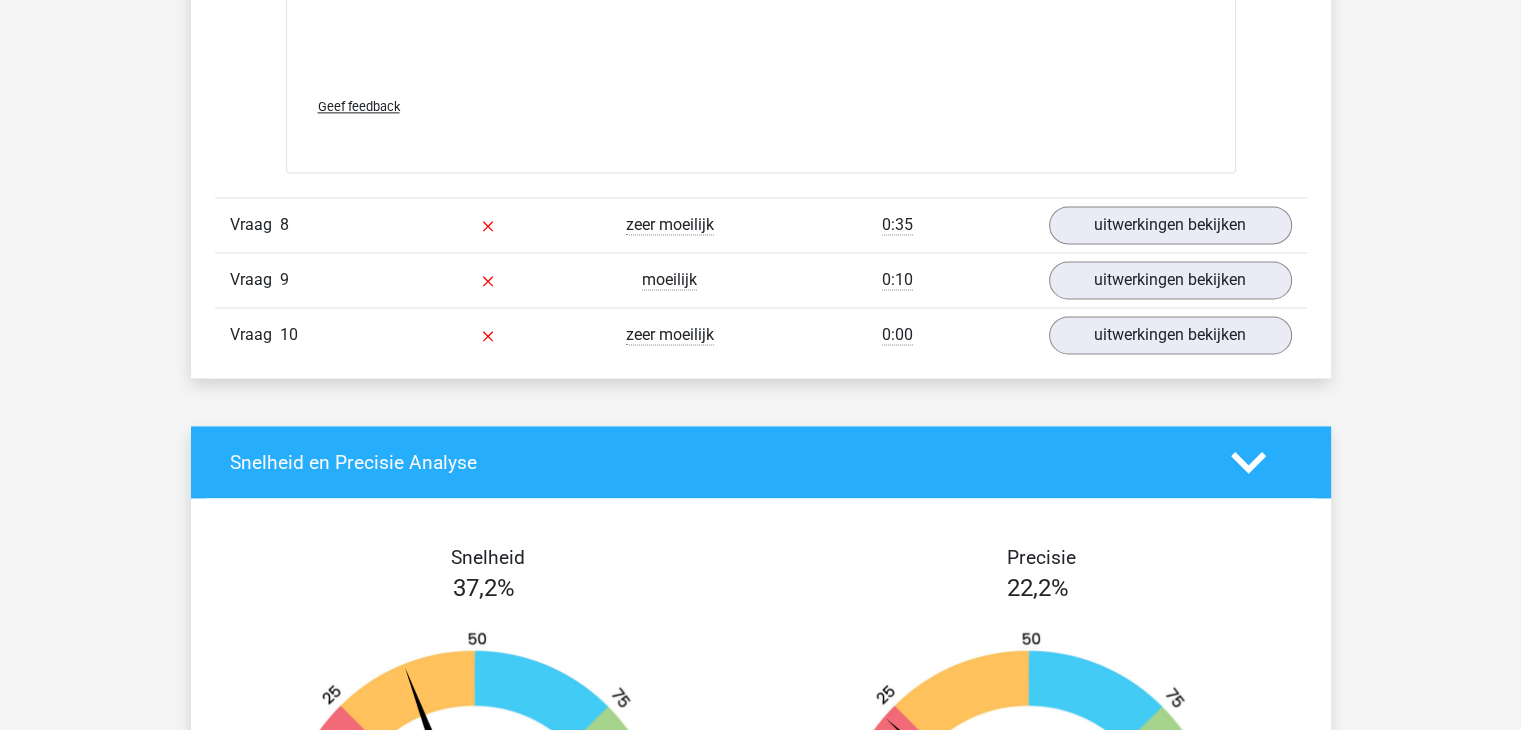 scroll, scrollTop: 10420, scrollLeft: 0, axis: vertical 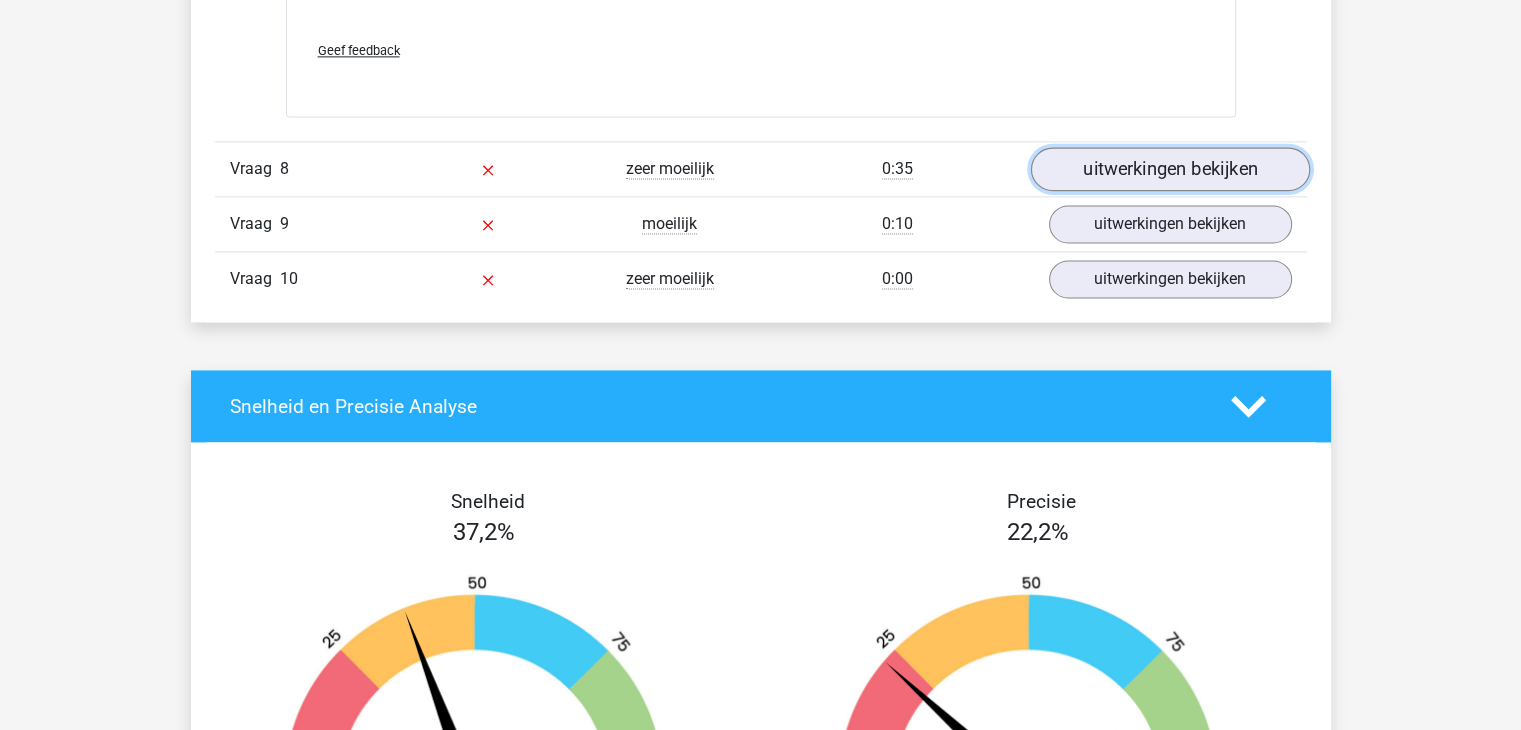 click on "uitwerkingen bekijken" at bounding box center [1169, 170] 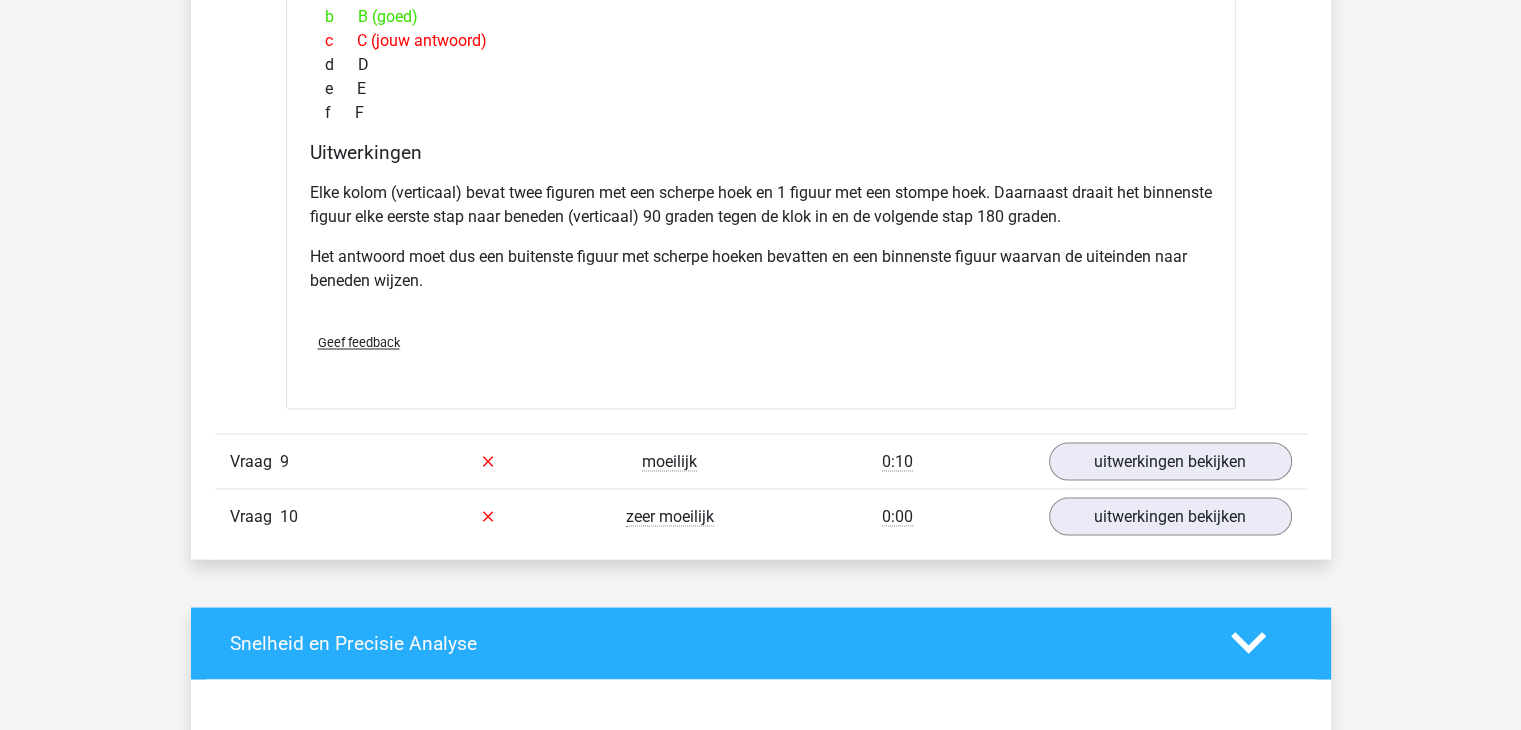 scroll, scrollTop: 11055, scrollLeft: 0, axis: vertical 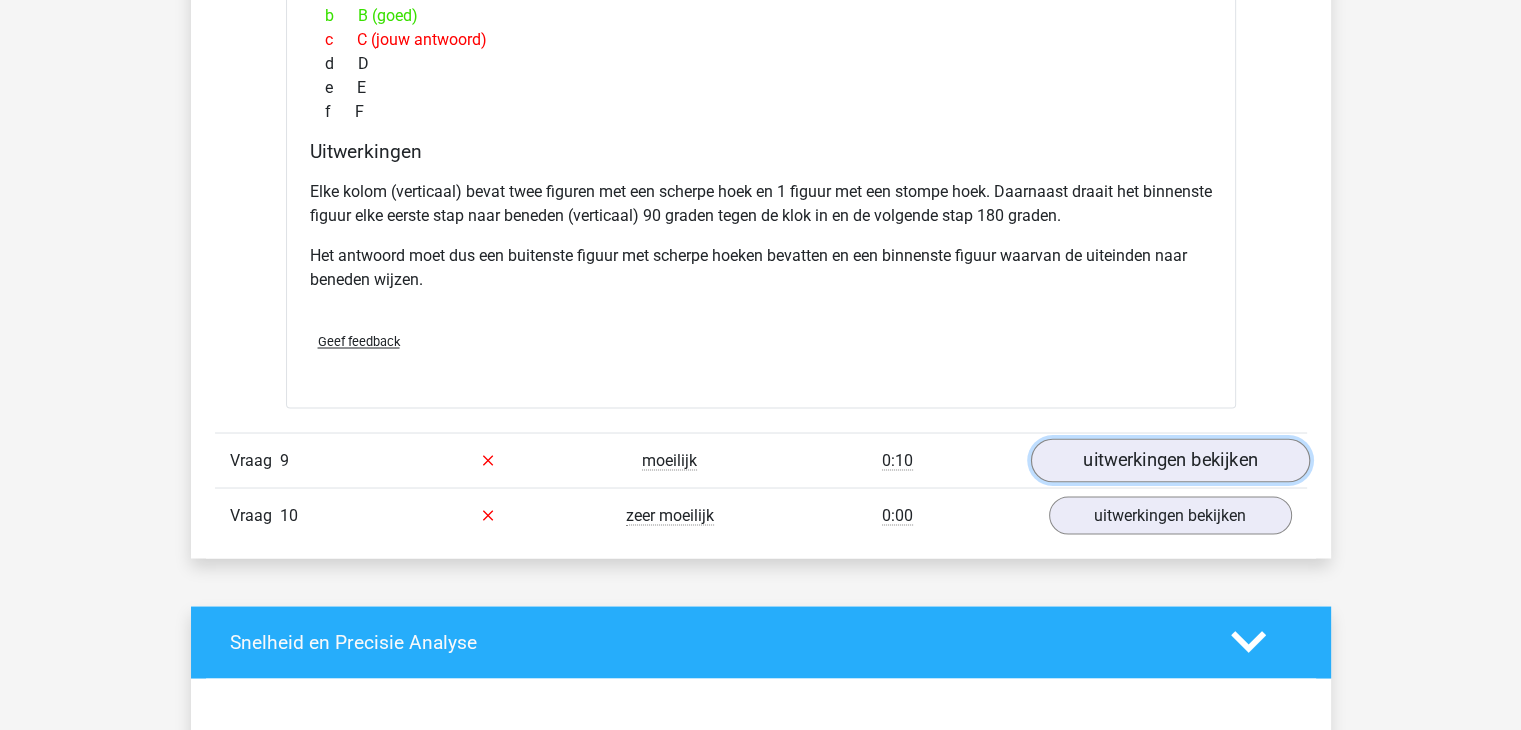 click on "uitwerkingen bekijken" at bounding box center [1169, 460] 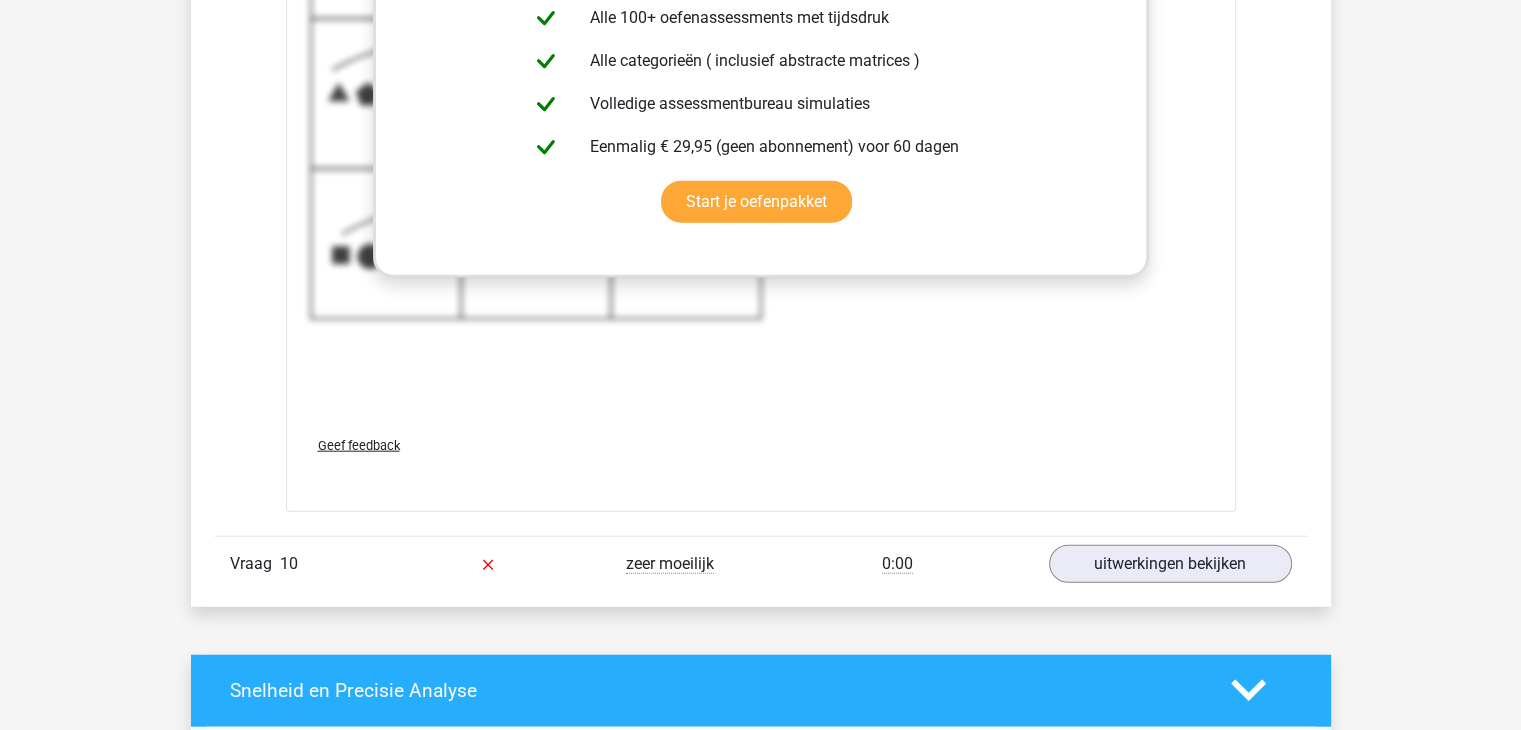 scroll, scrollTop: 12388, scrollLeft: 0, axis: vertical 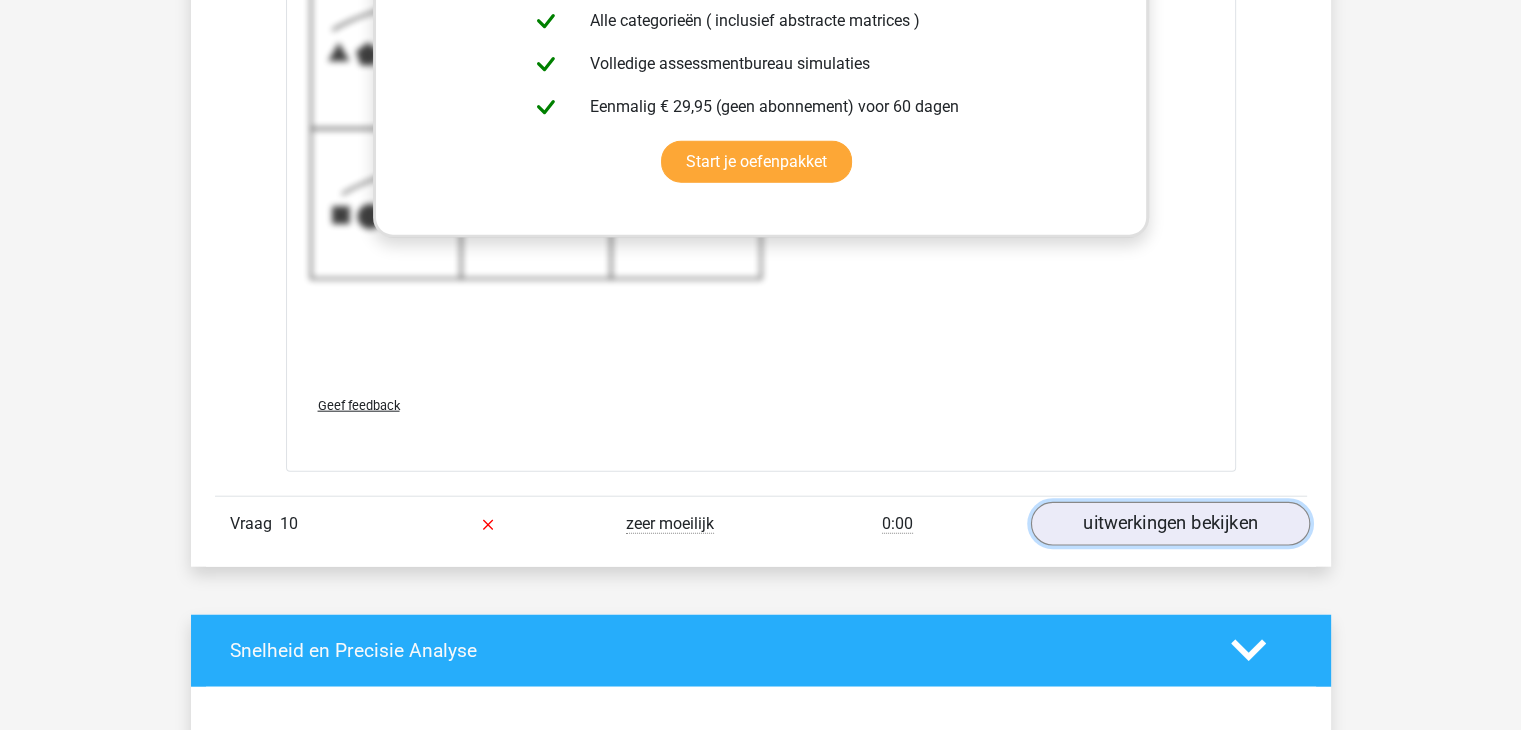 click on "uitwerkingen bekijken" at bounding box center [1169, 524] 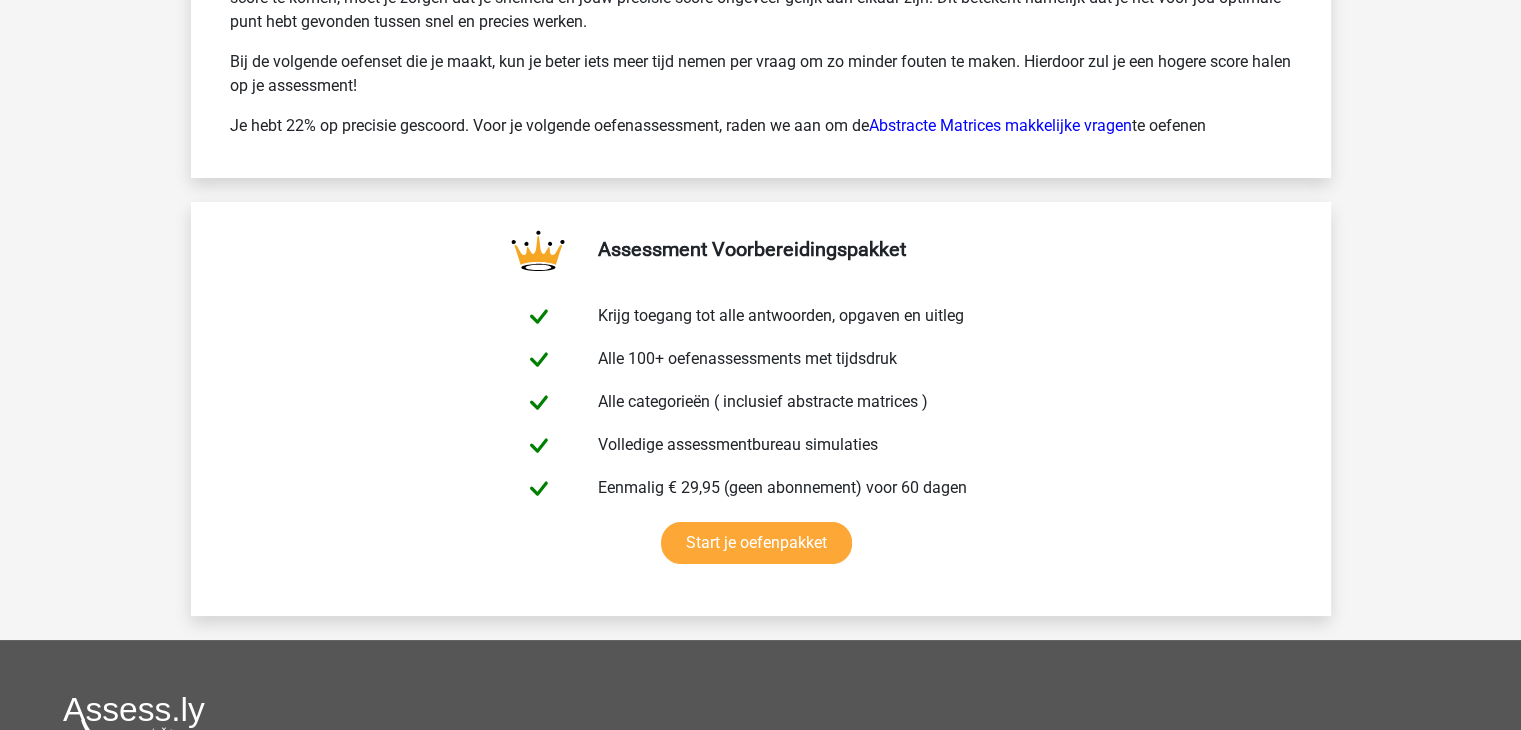 scroll, scrollTop: 15244, scrollLeft: 0, axis: vertical 